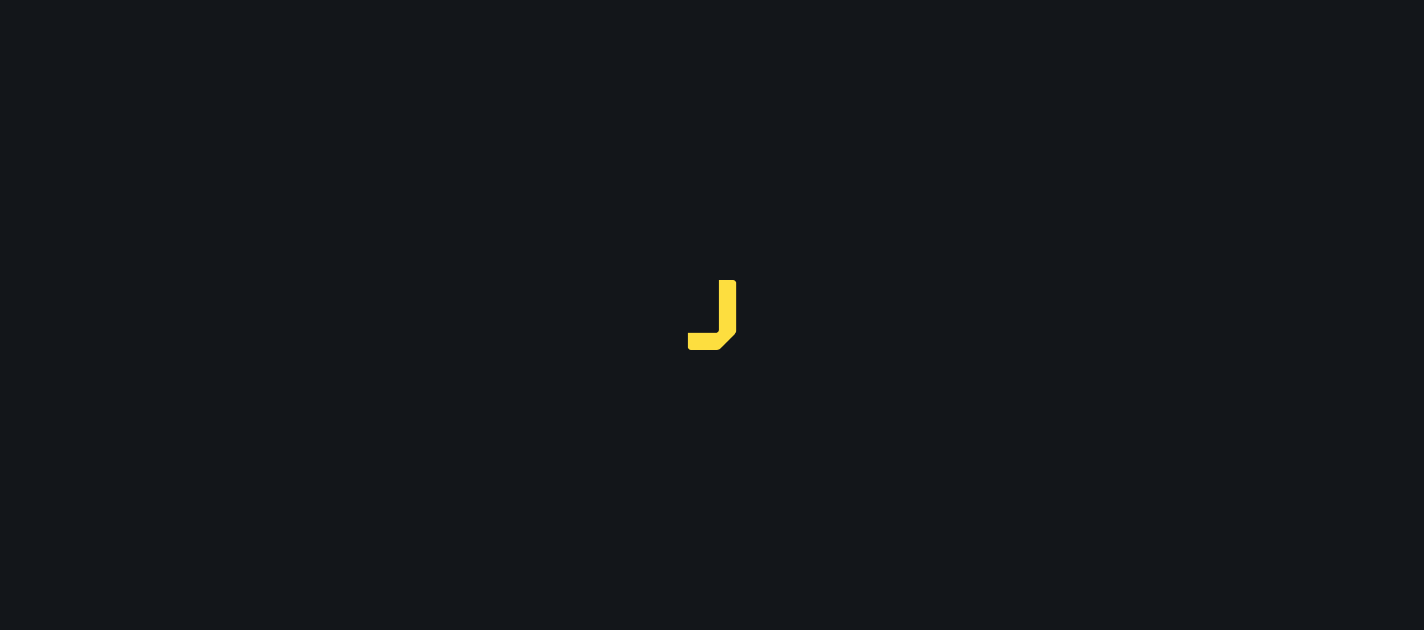 scroll, scrollTop: 0, scrollLeft: 0, axis: both 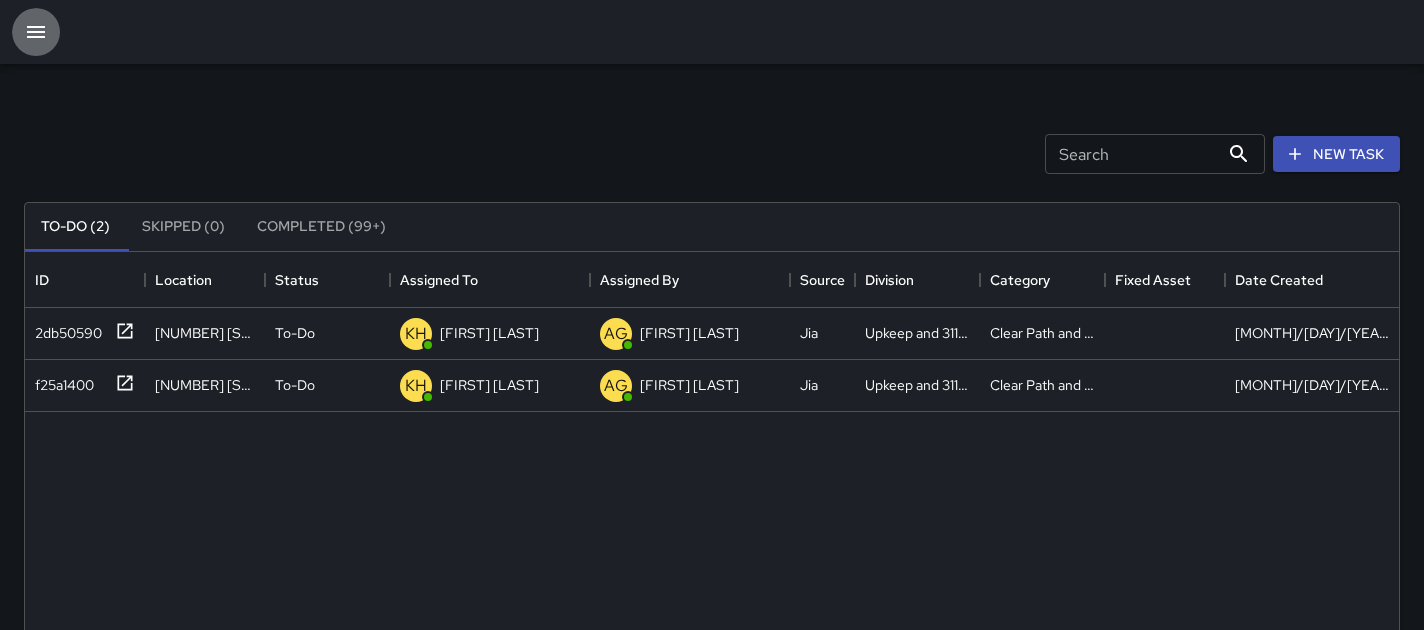 click 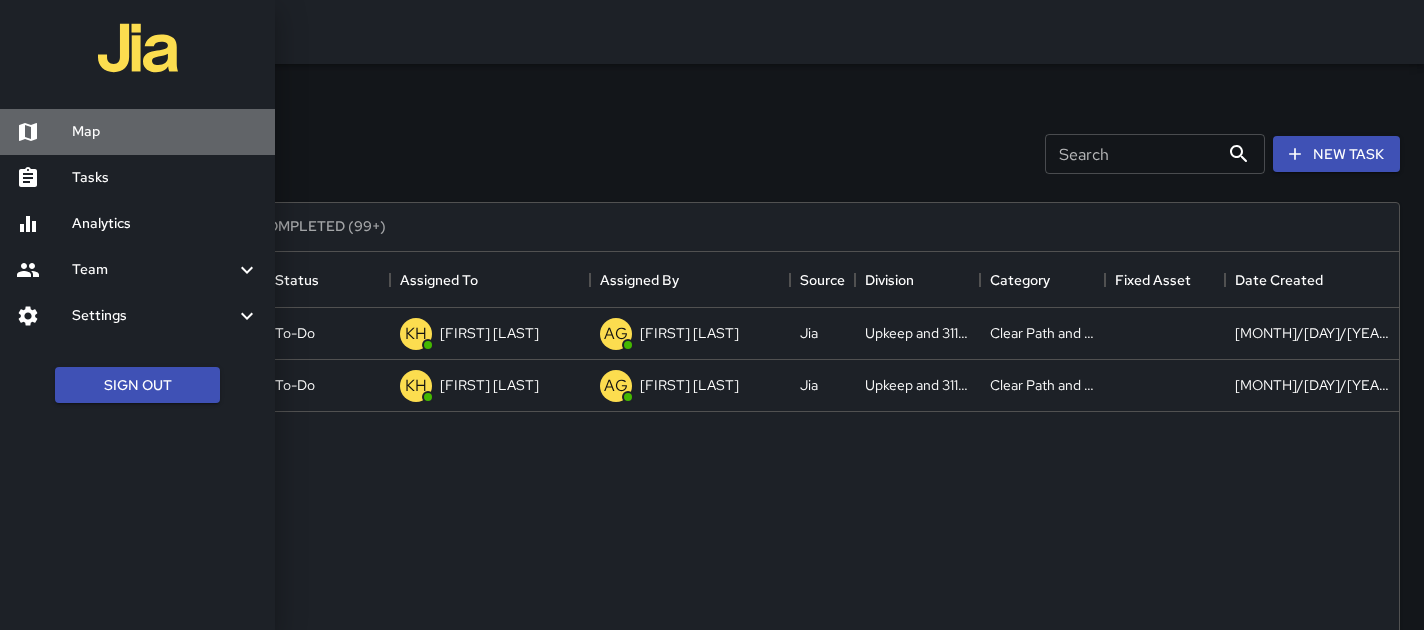 click on "Map" at bounding box center (165, 132) 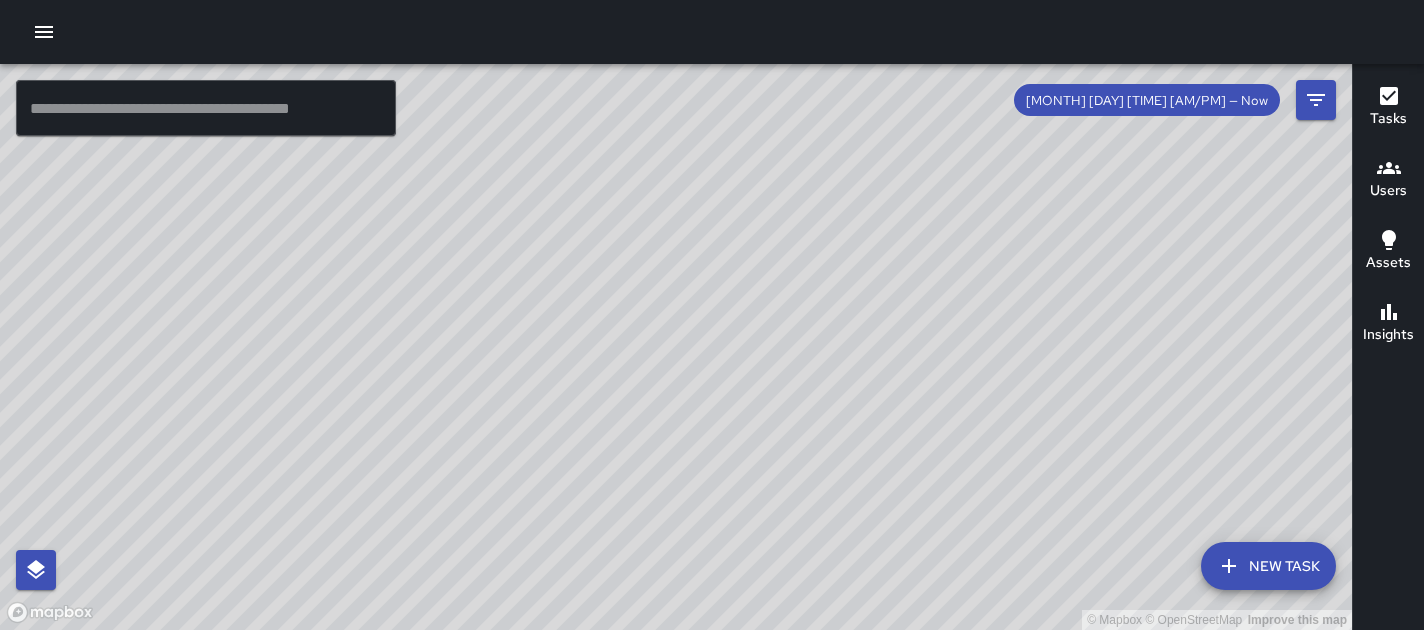 click 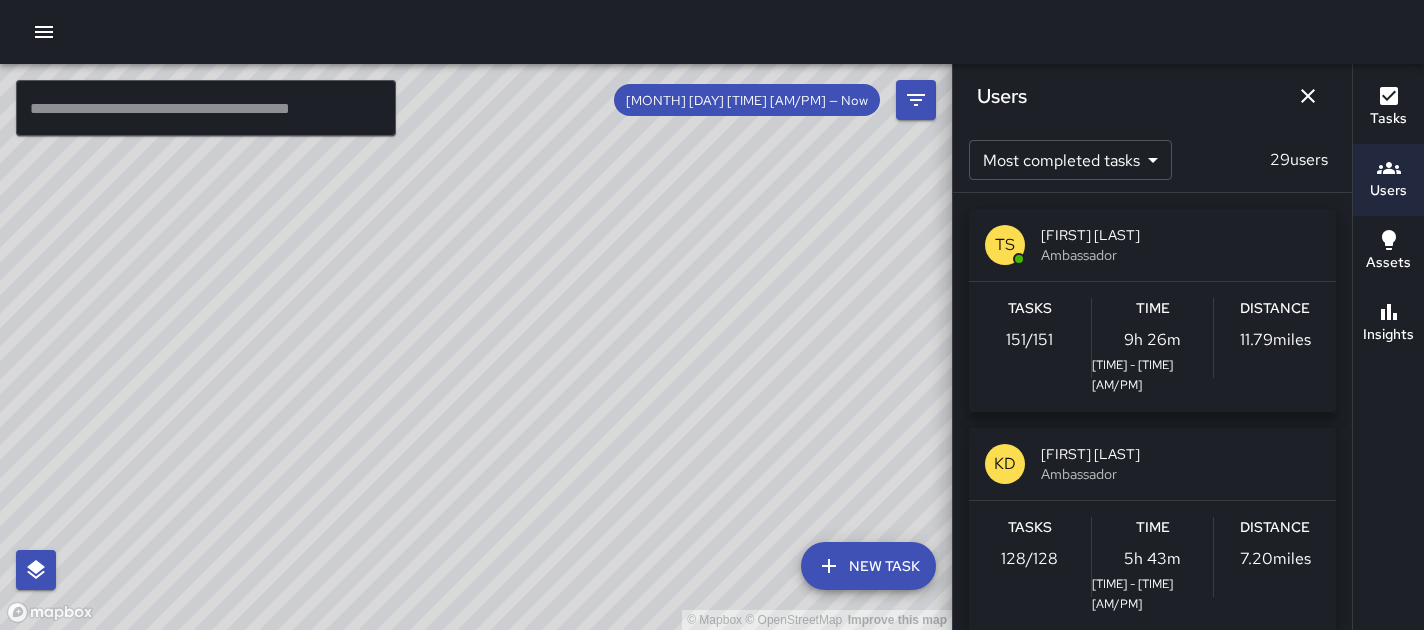 click on "Insights" at bounding box center (1388, 323) 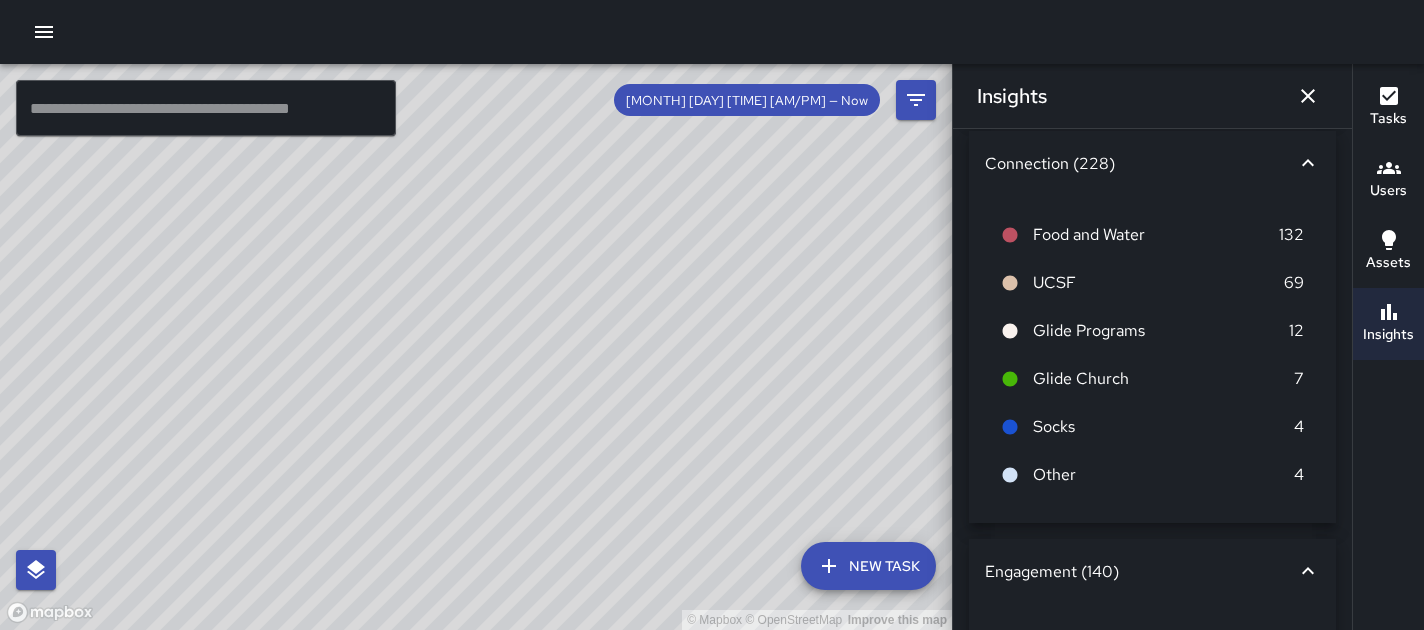 scroll, scrollTop: 0, scrollLeft: 0, axis: both 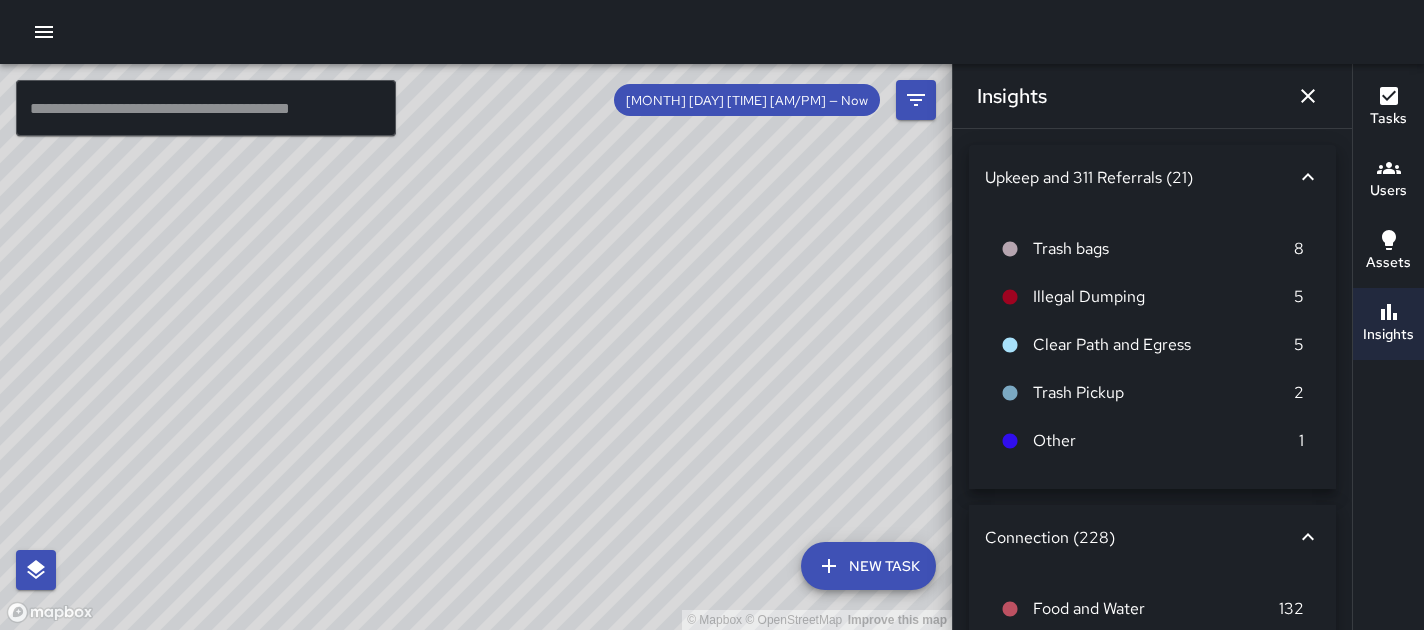 click 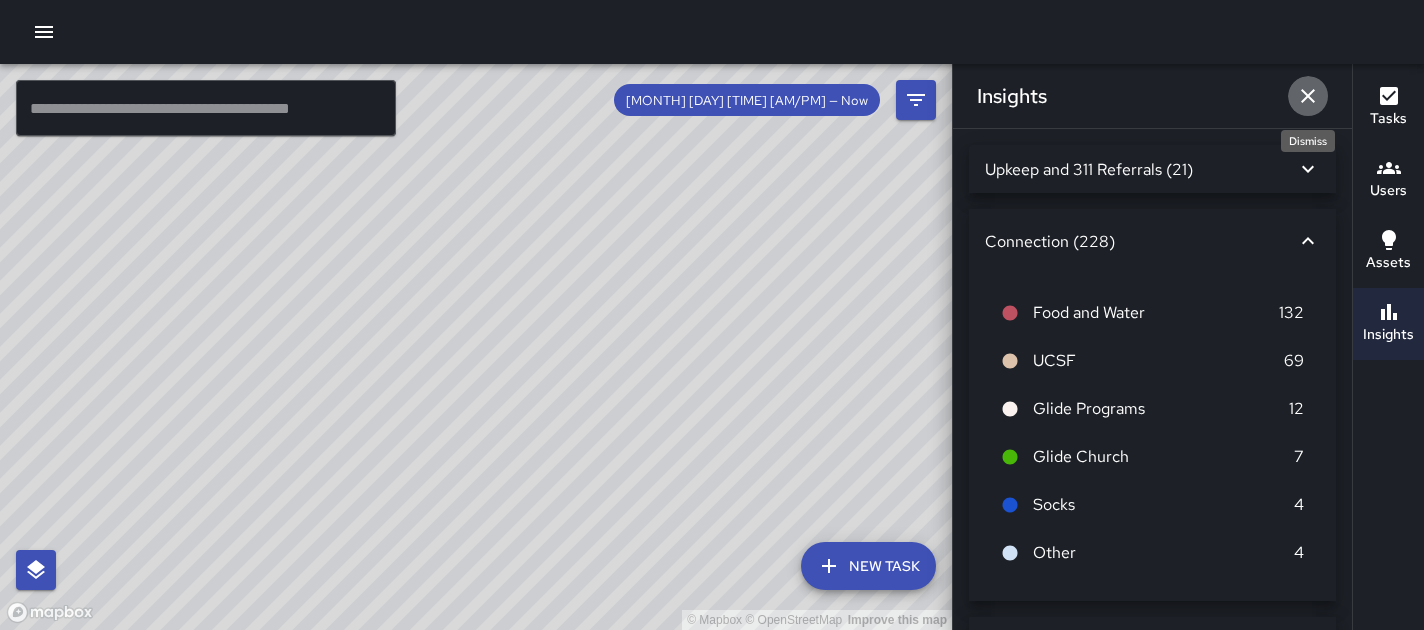 click at bounding box center [1308, 96] 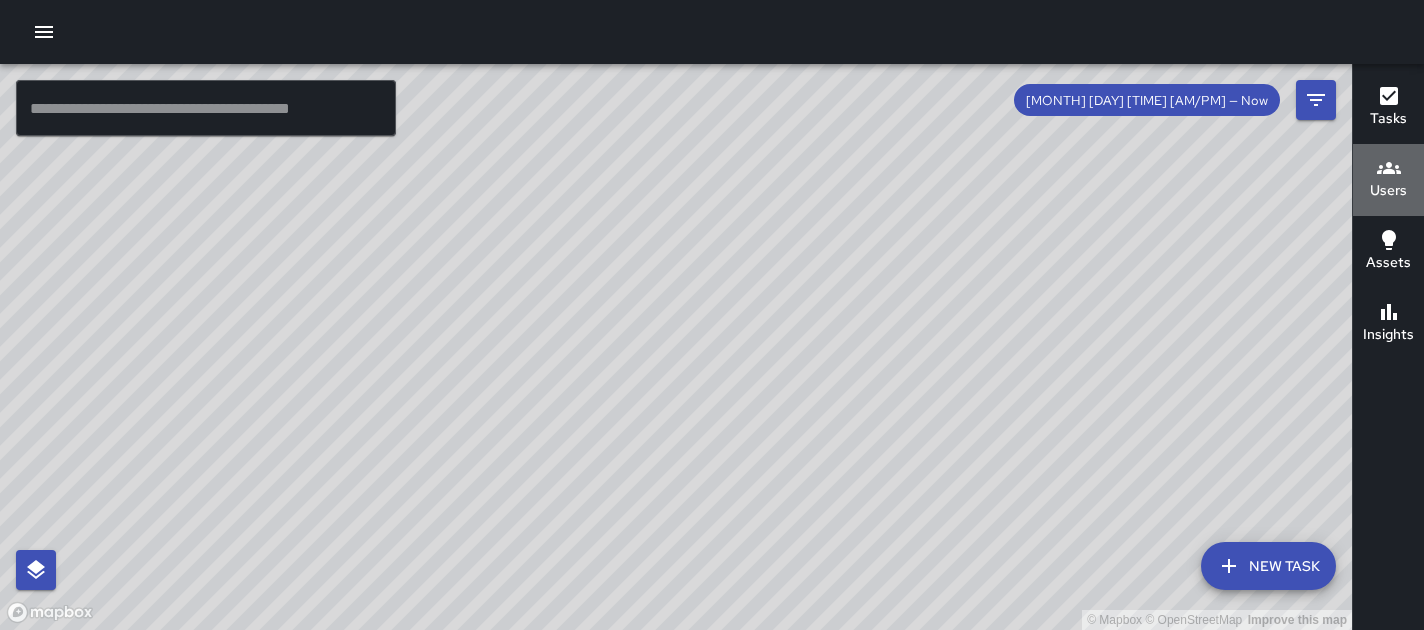 click 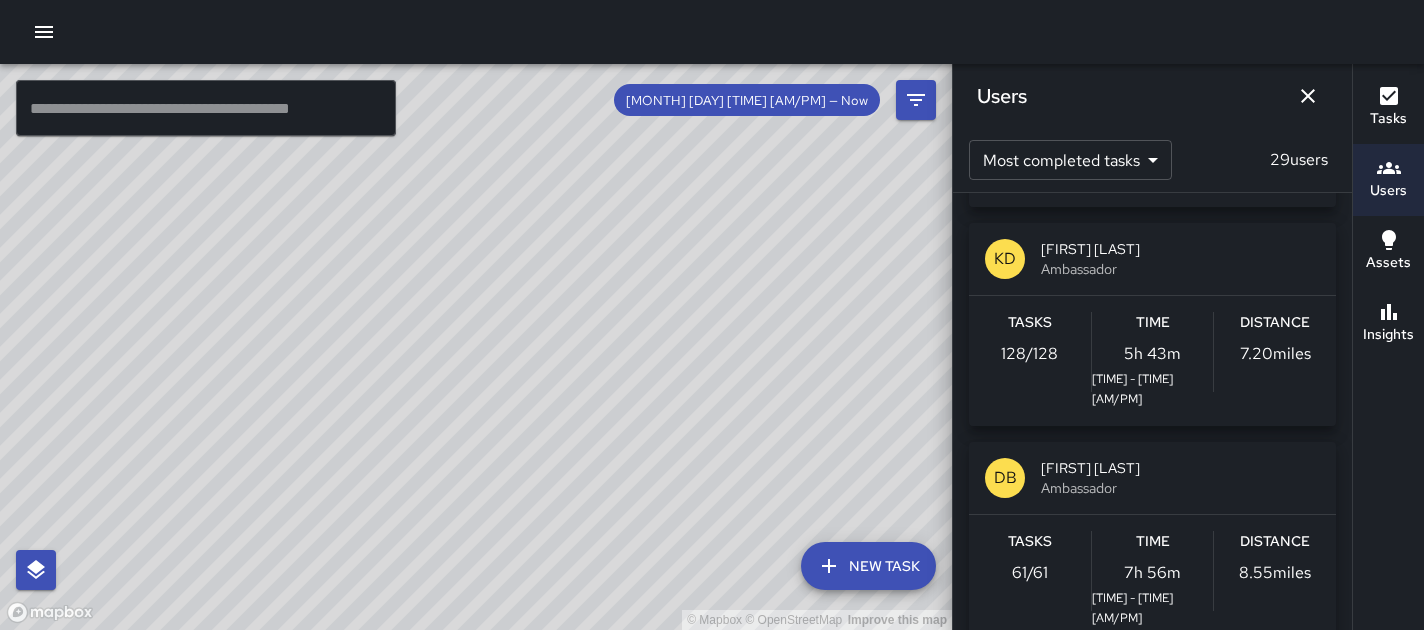 scroll, scrollTop: 0, scrollLeft: 0, axis: both 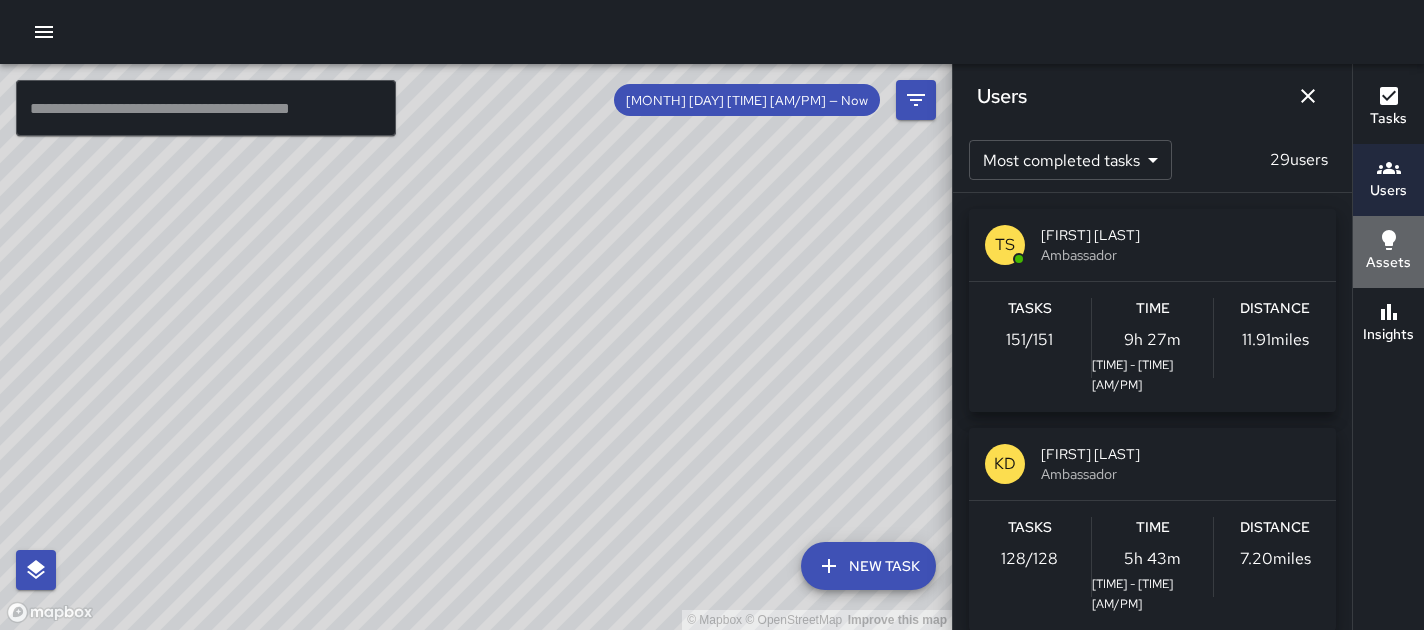 click on "Assets" at bounding box center (1388, 263) 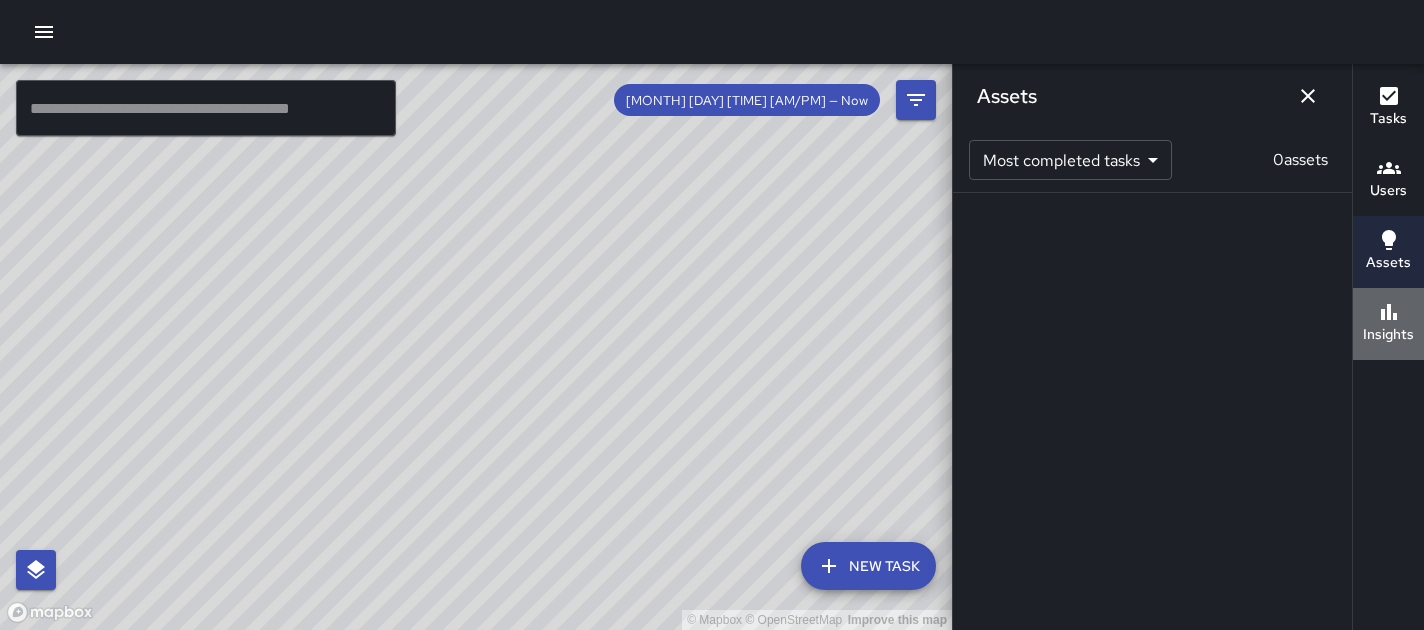 click on "Insights" at bounding box center (1388, 324) 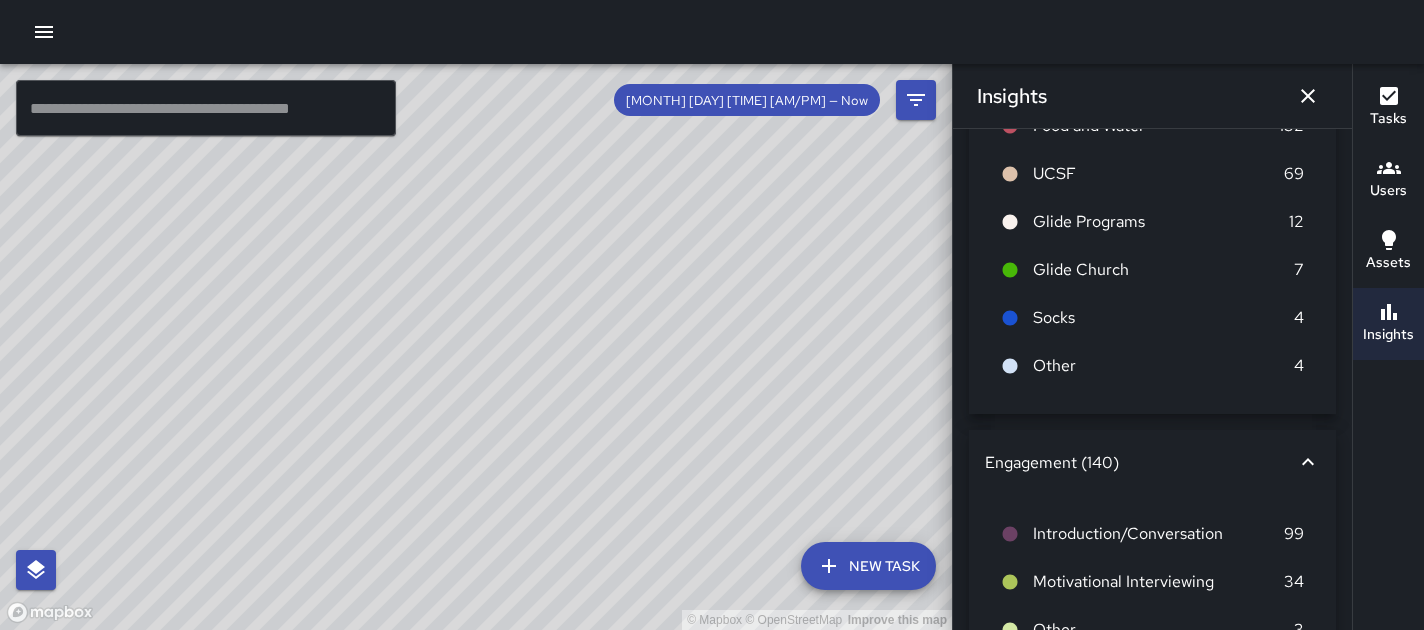scroll, scrollTop: 0, scrollLeft: 0, axis: both 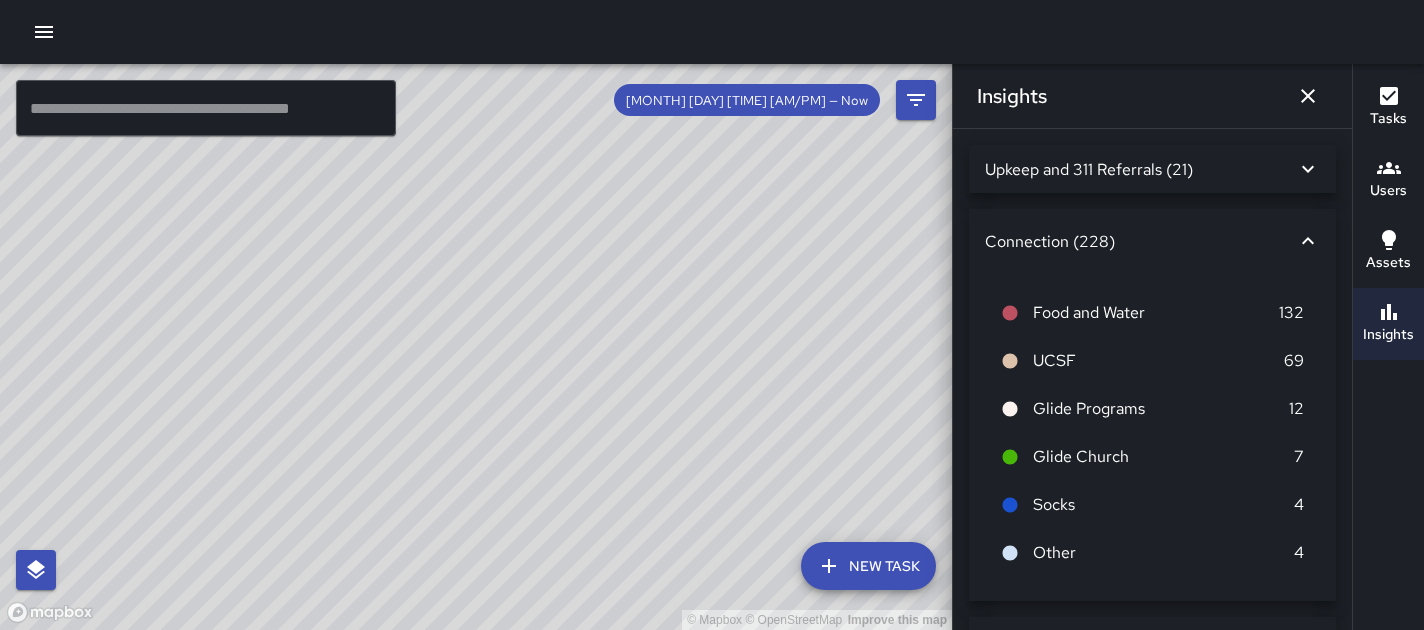 click 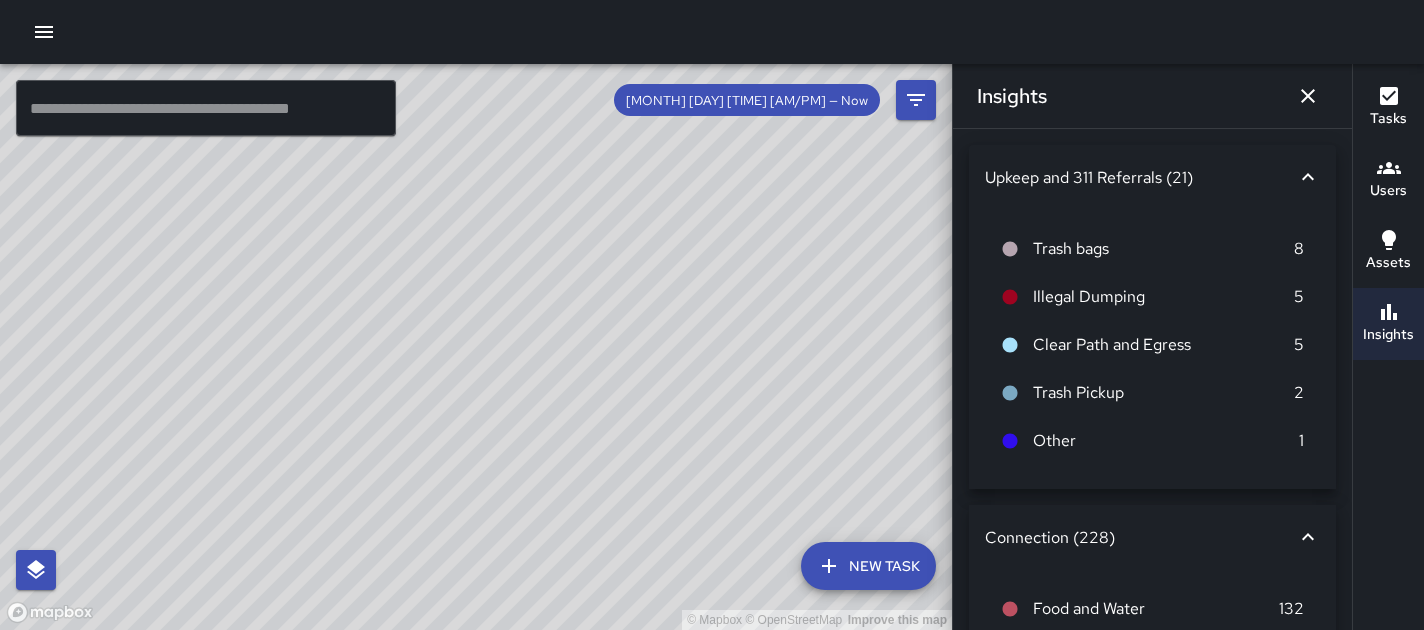 click 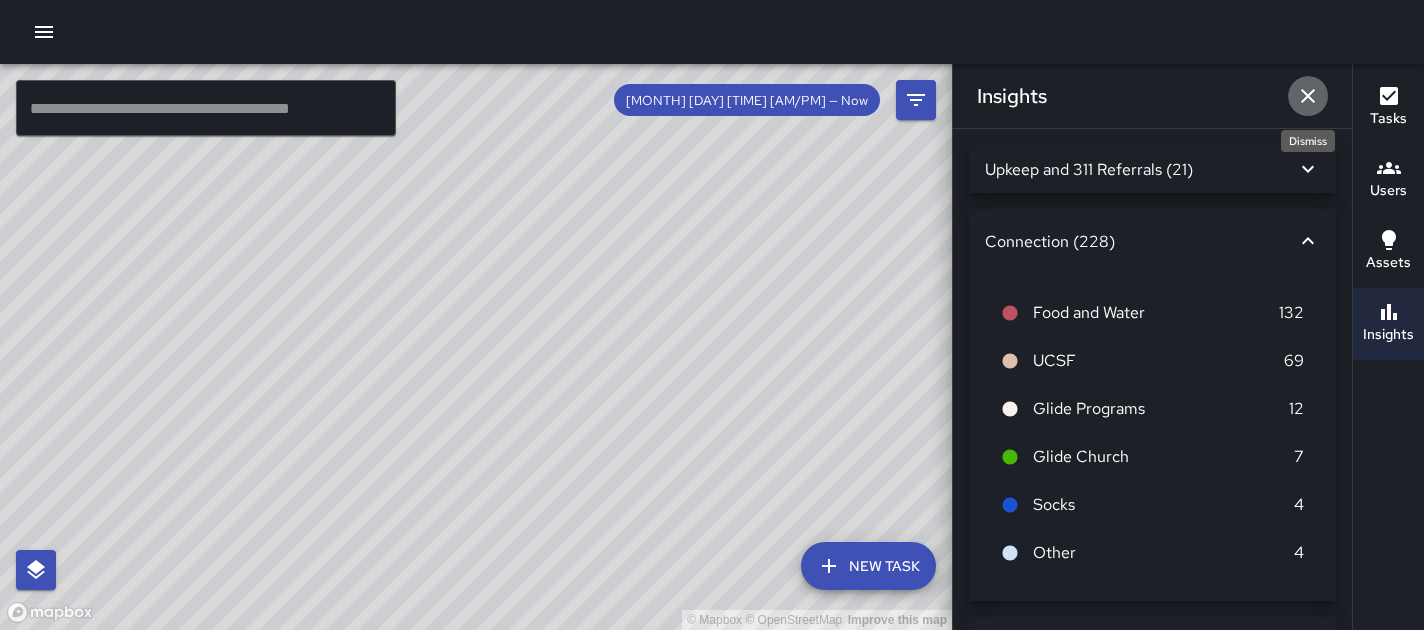 click 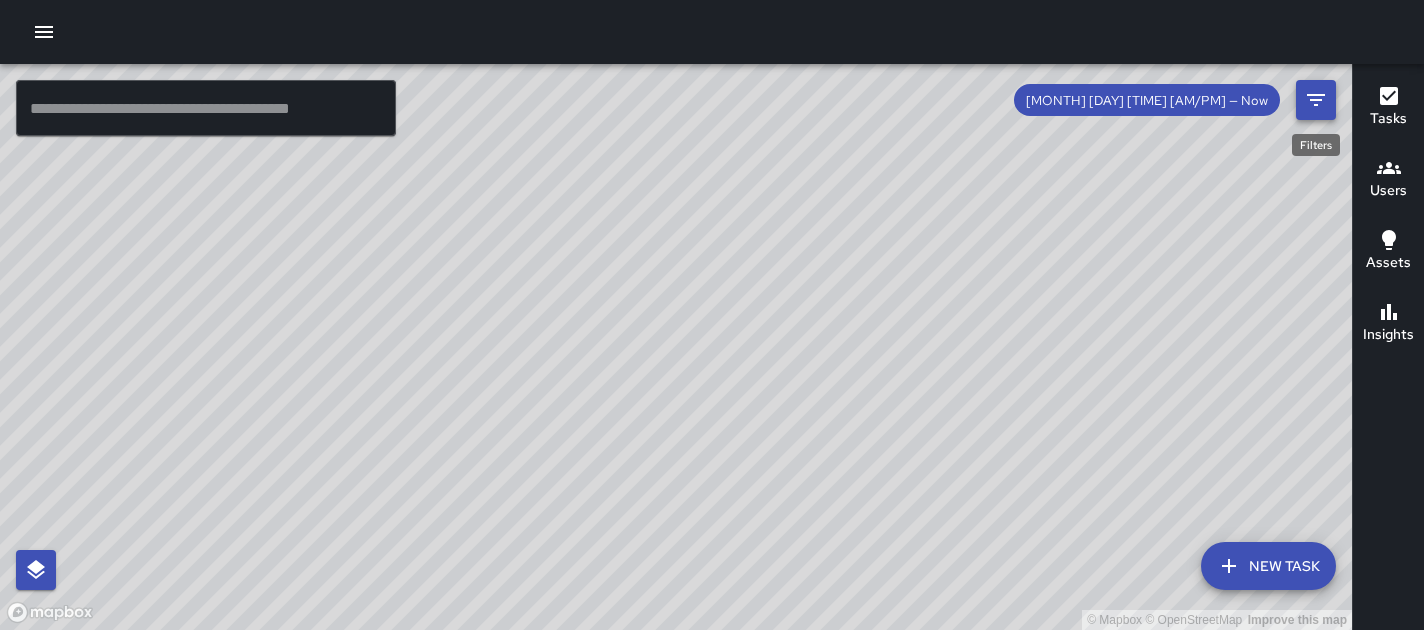 click 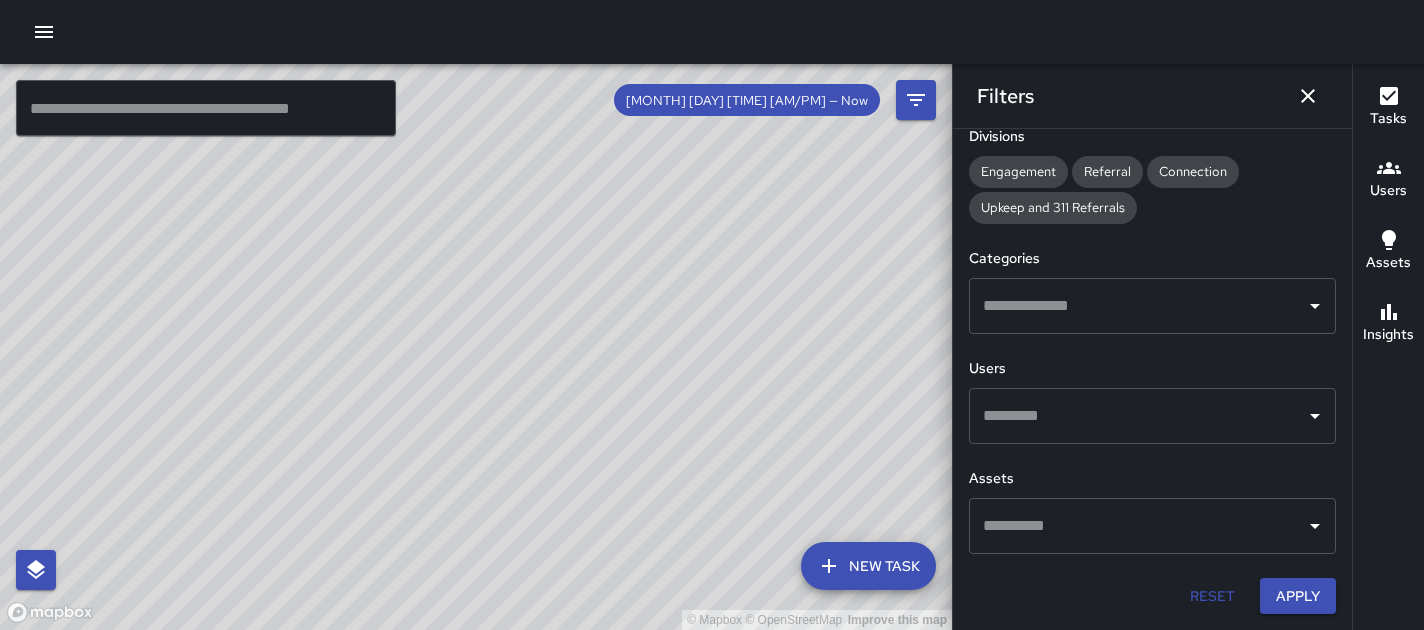 scroll, scrollTop: 0, scrollLeft: 0, axis: both 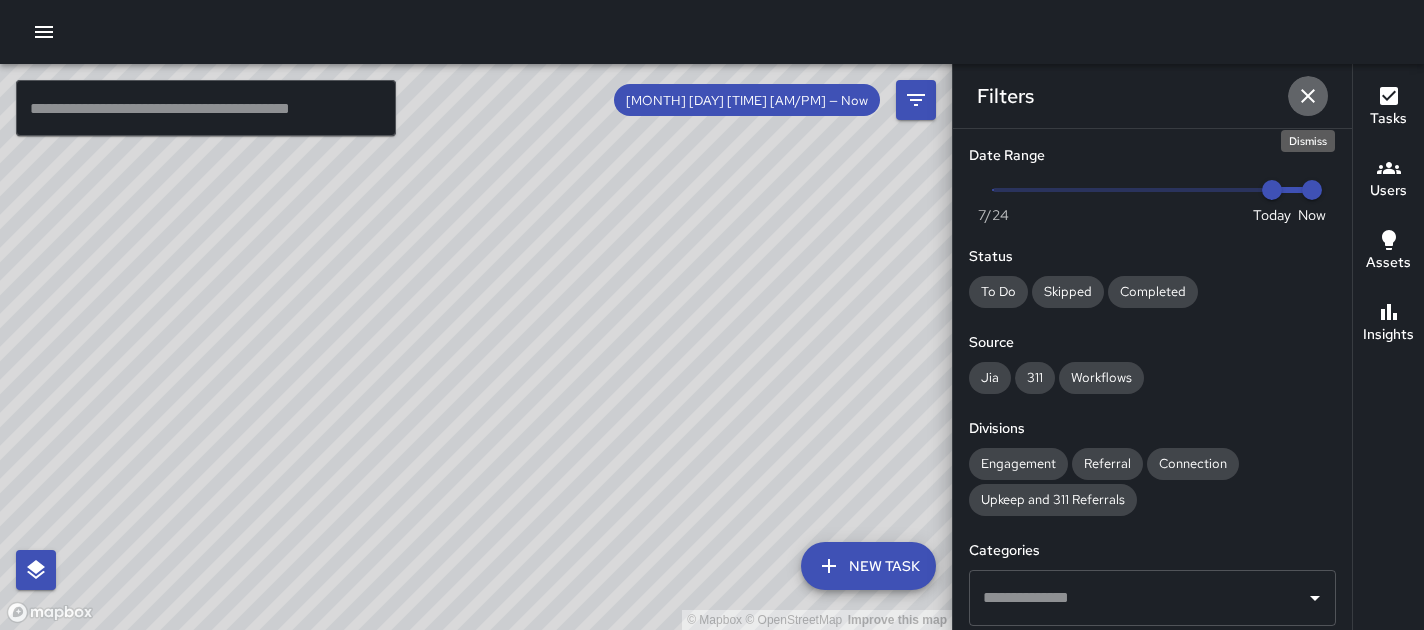 click at bounding box center (1308, 96) 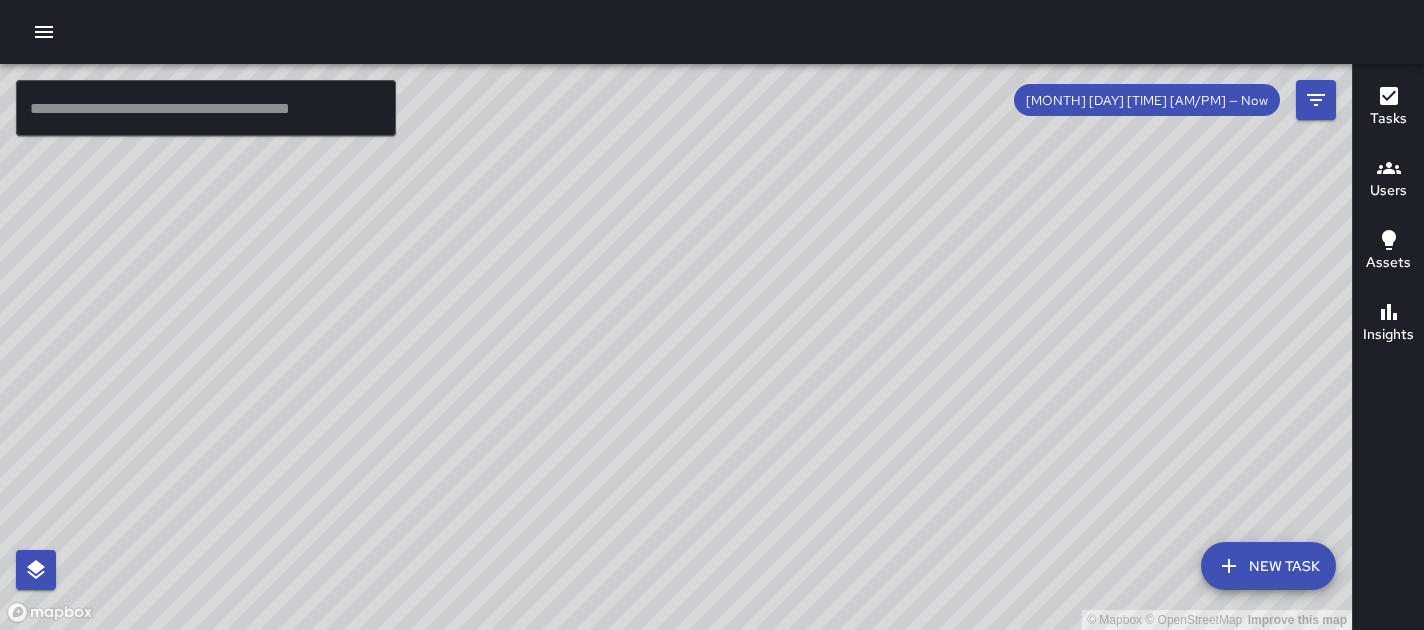 click on "© Mapbox   © OpenStreetMap   Improve this map" at bounding box center (676, 347) 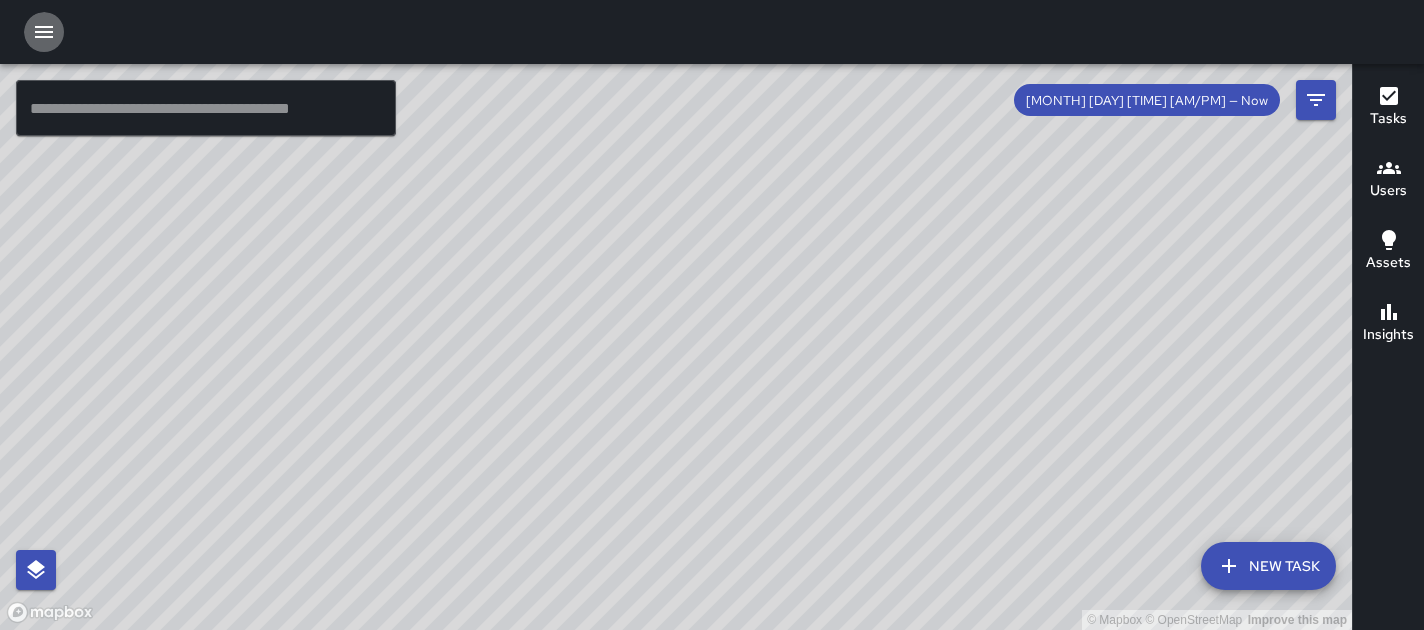 click 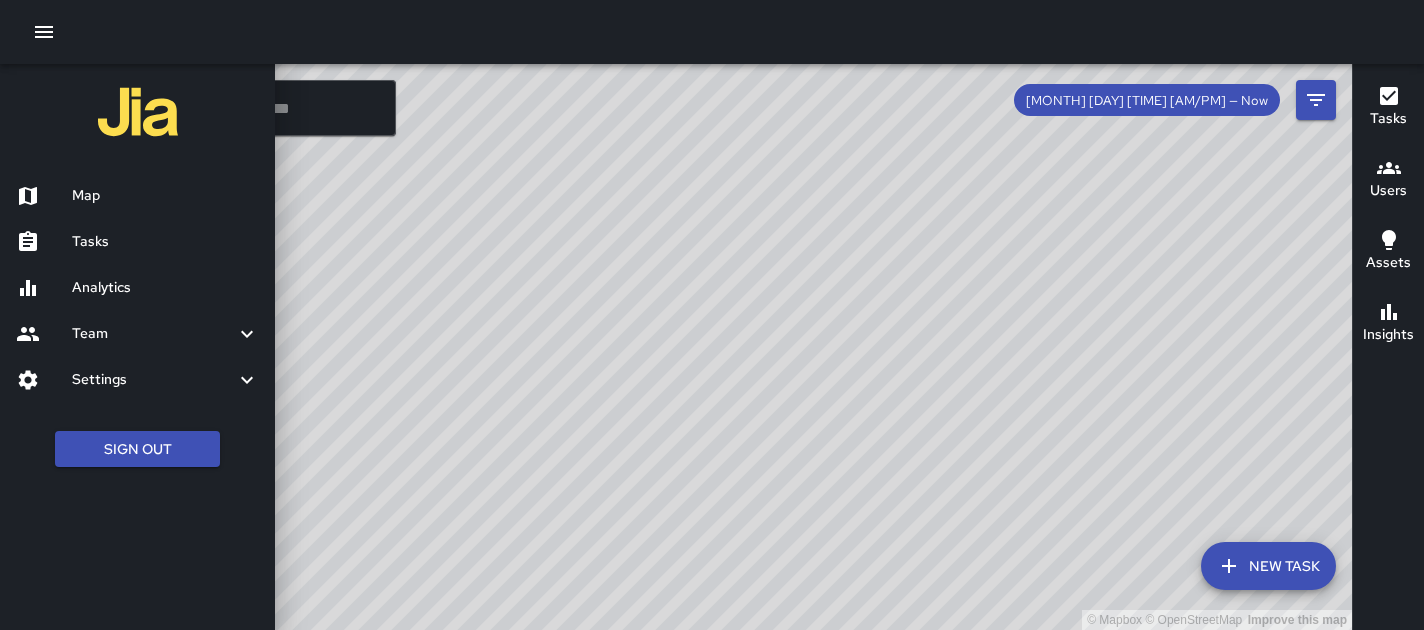click on "Map" at bounding box center [165, 196] 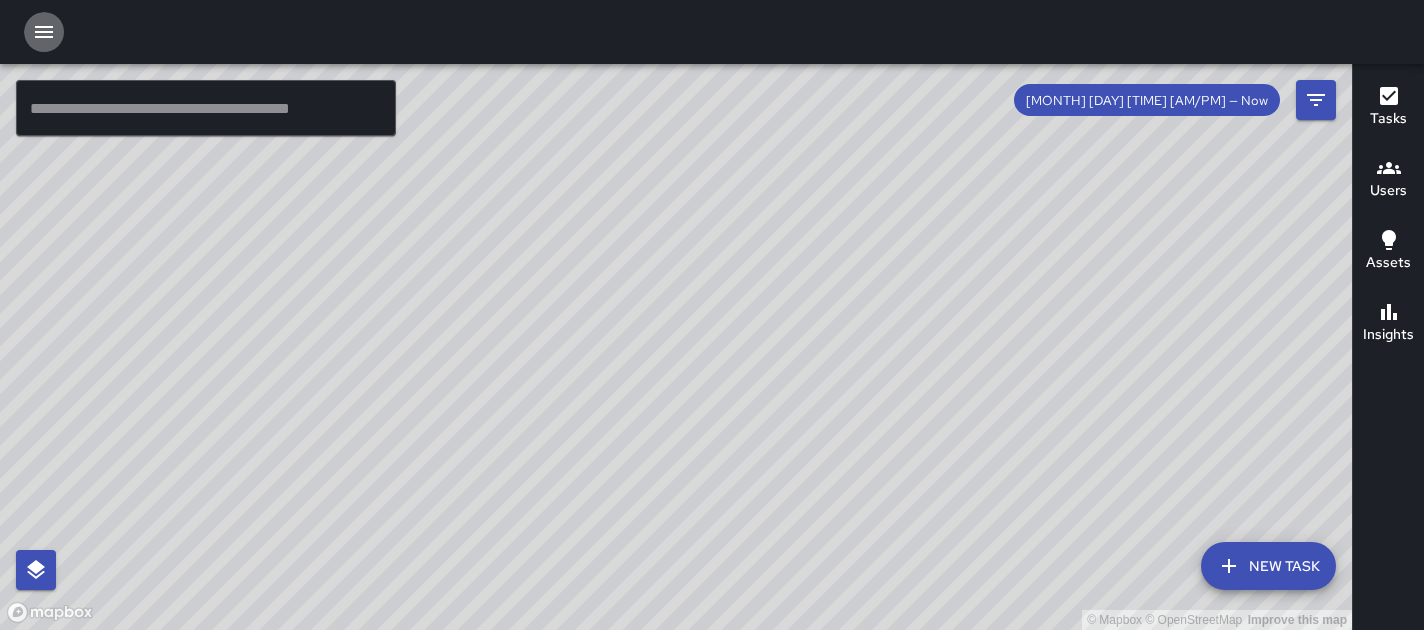 click 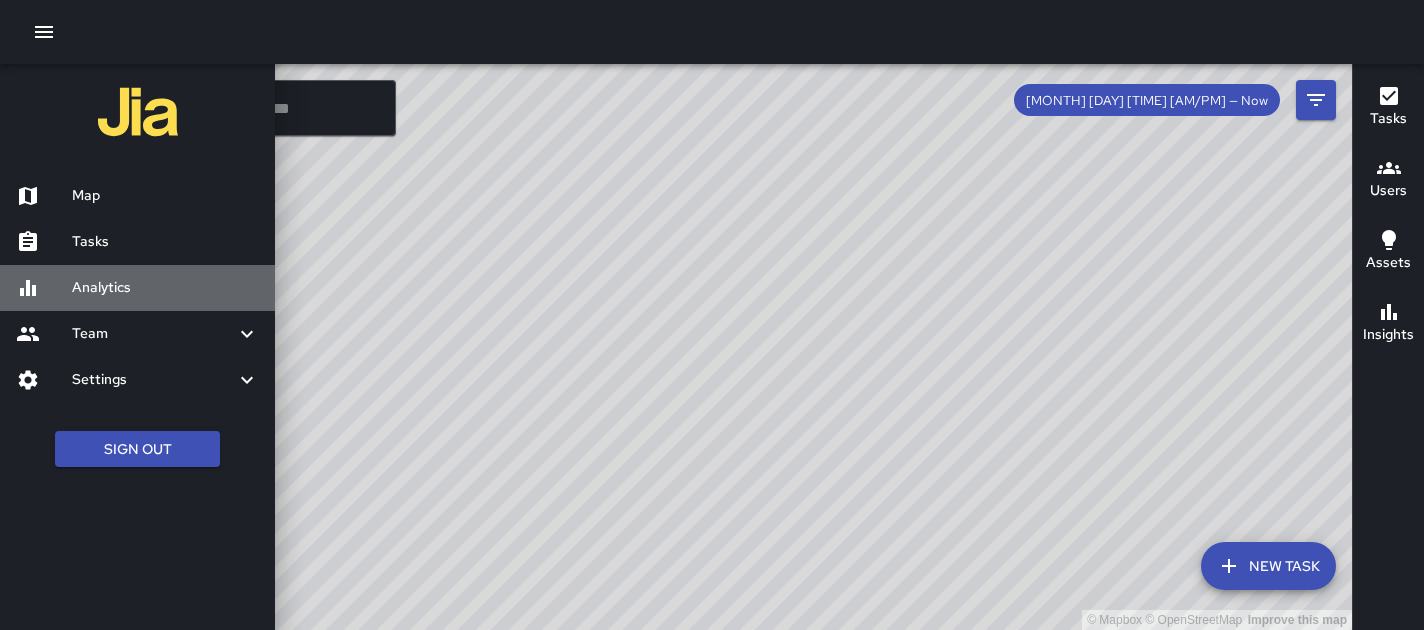 click on "Analytics" at bounding box center (165, 288) 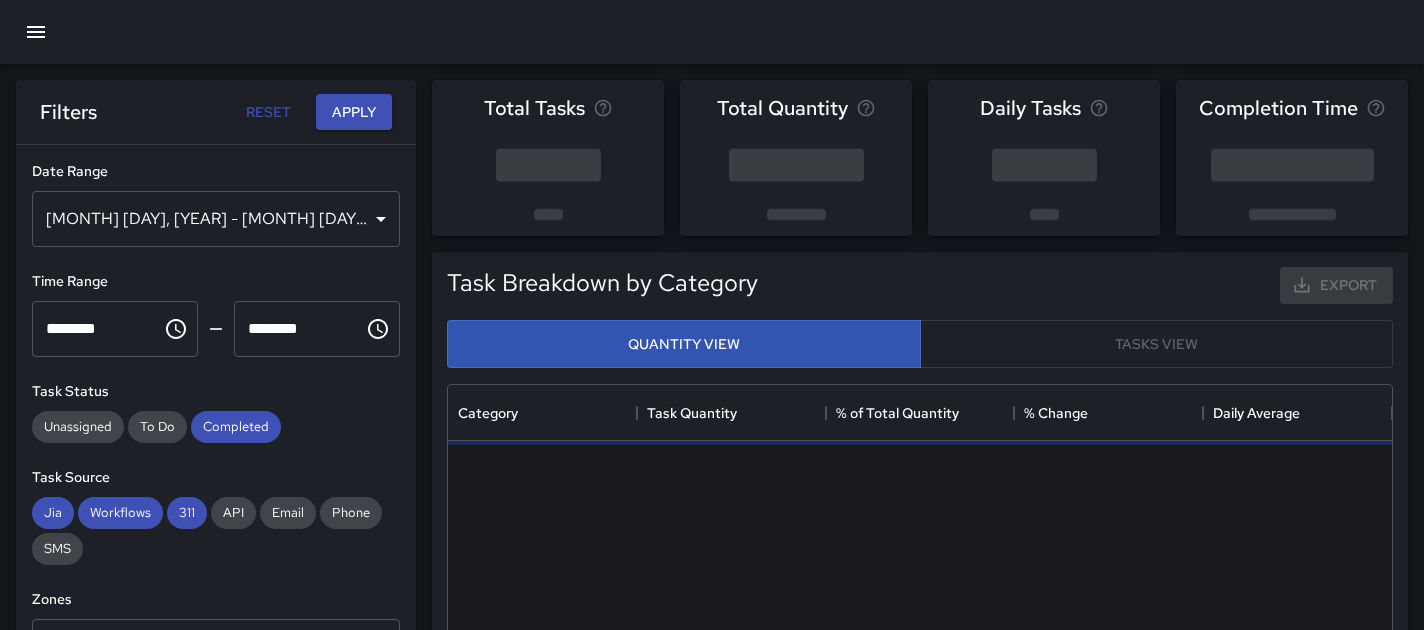 scroll, scrollTop: 1, scrollLeft: 1, axis: both 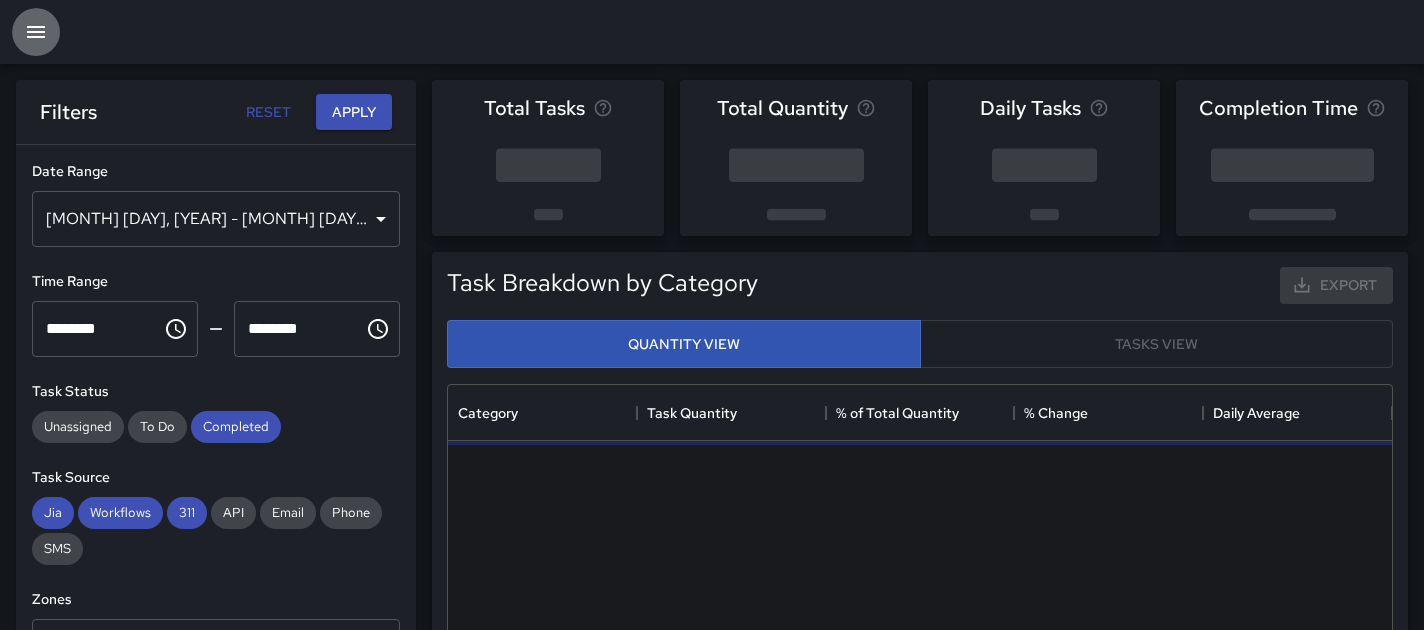 click 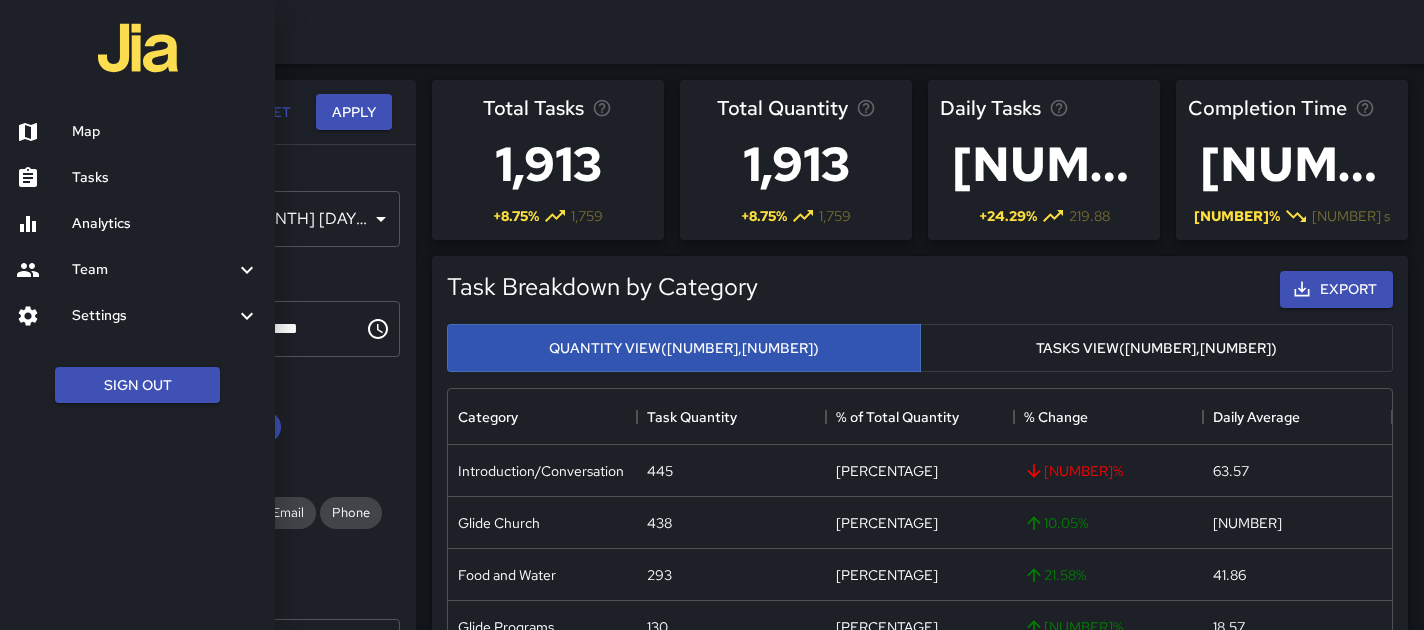 click on "Team" at bounding box center (153, 270) 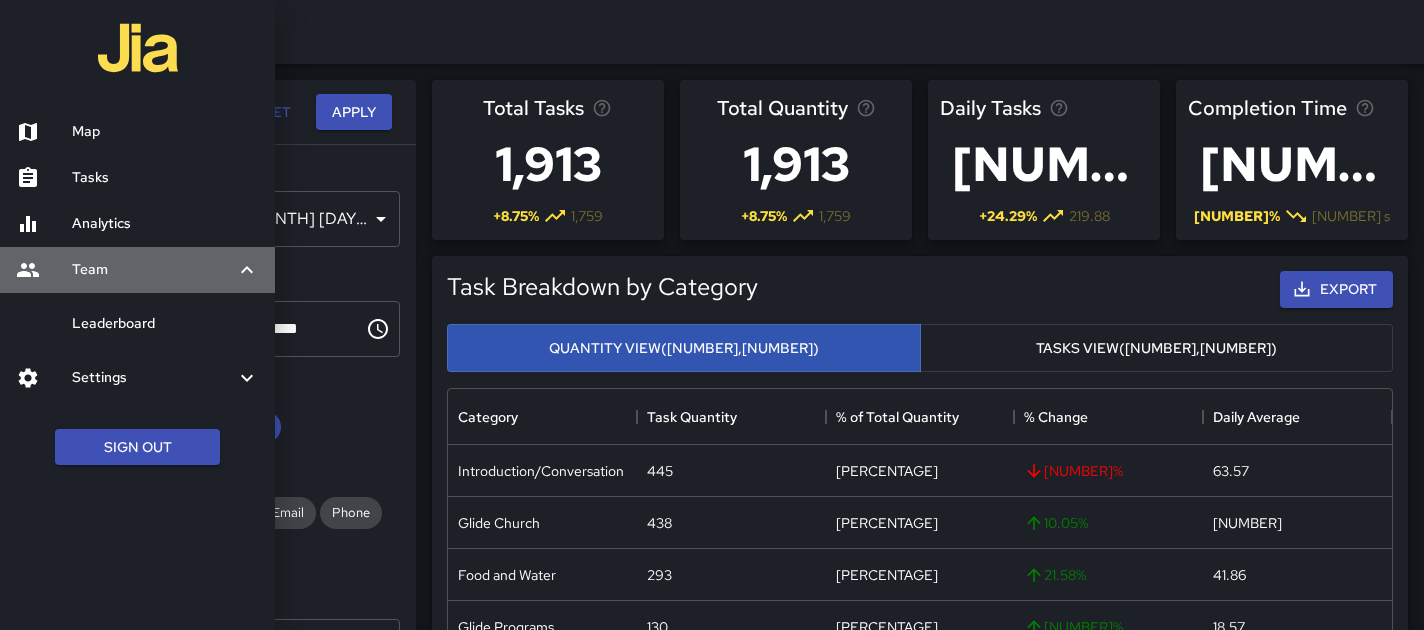 click 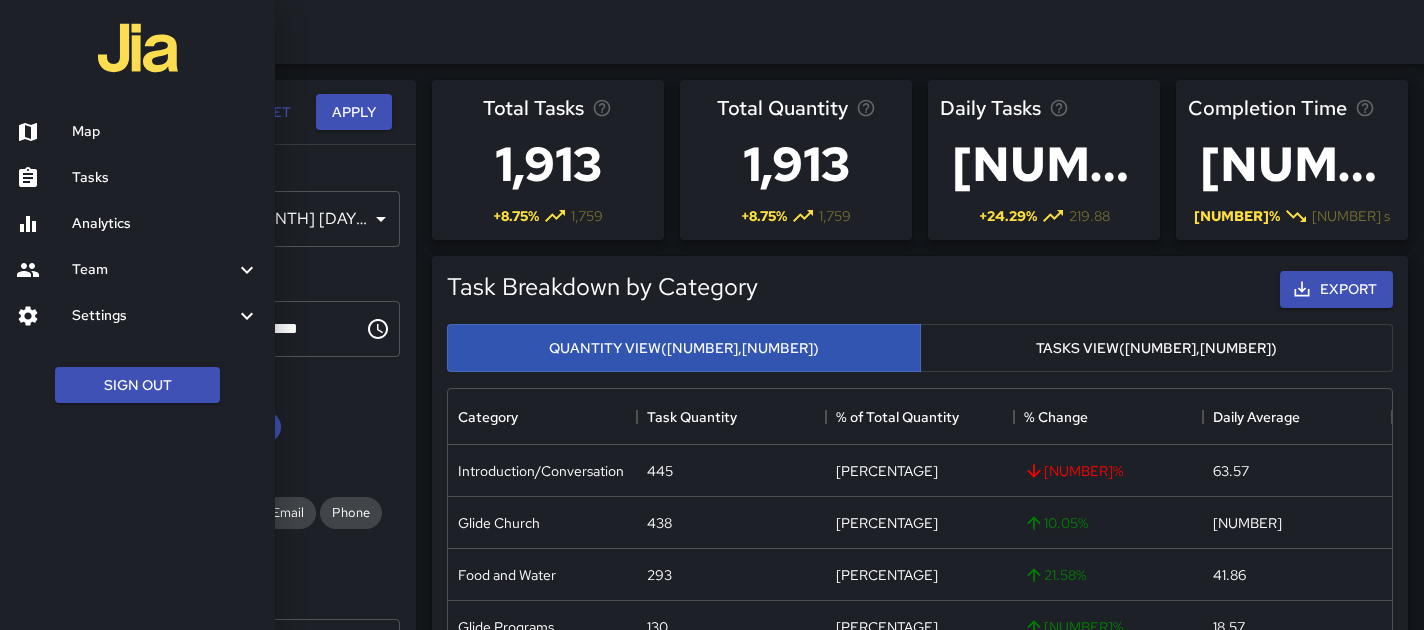 click 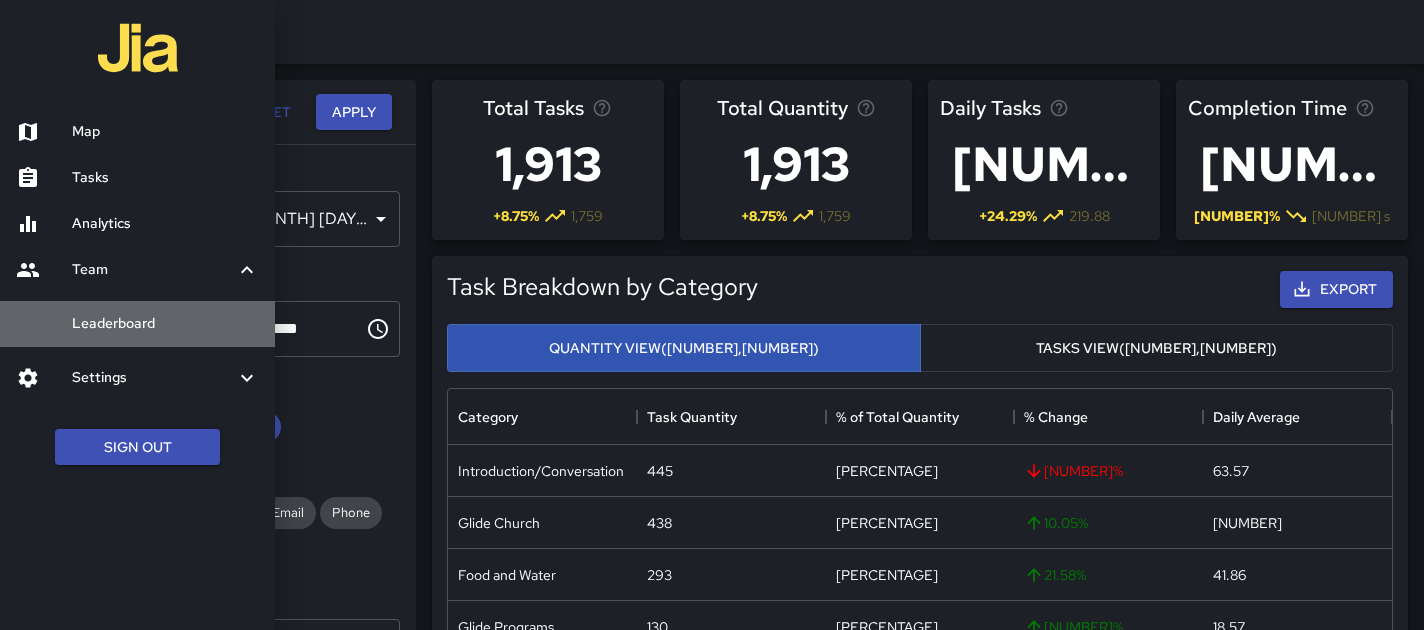 click on "Leaderboard" at bounding box center (165, 324) 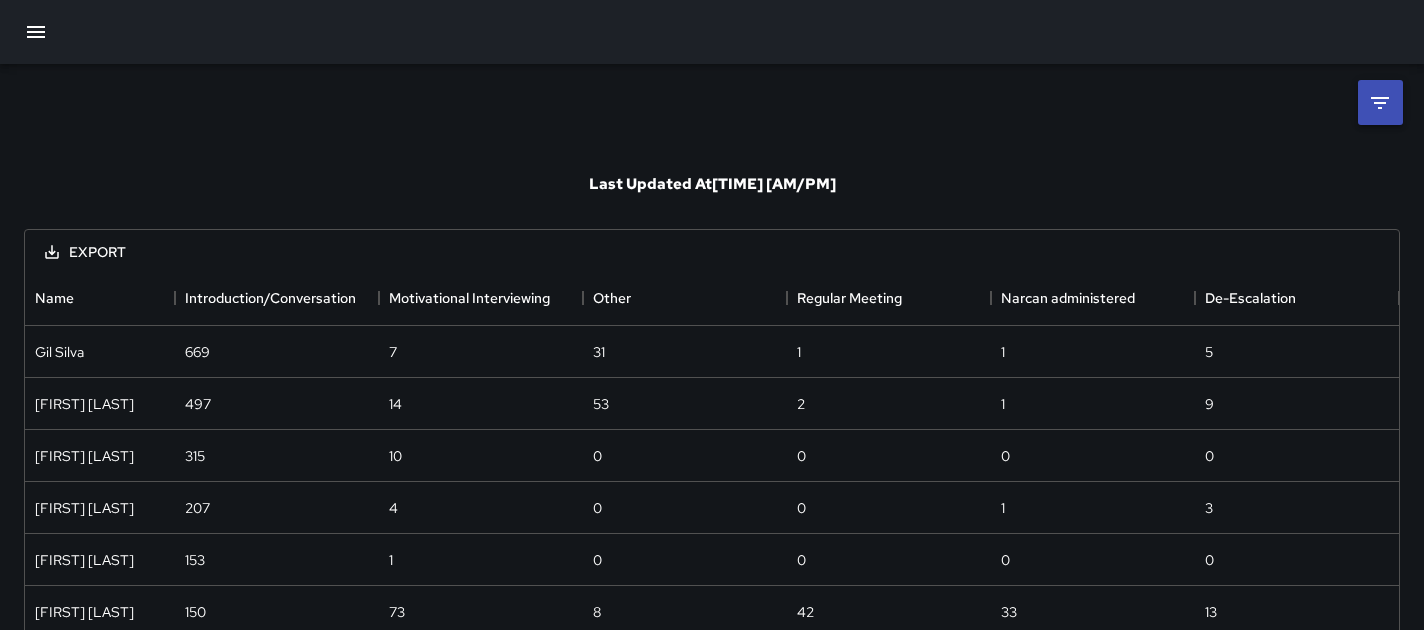 scroll, scrollTop: 2, scrollLeft: 0, axis: vertical 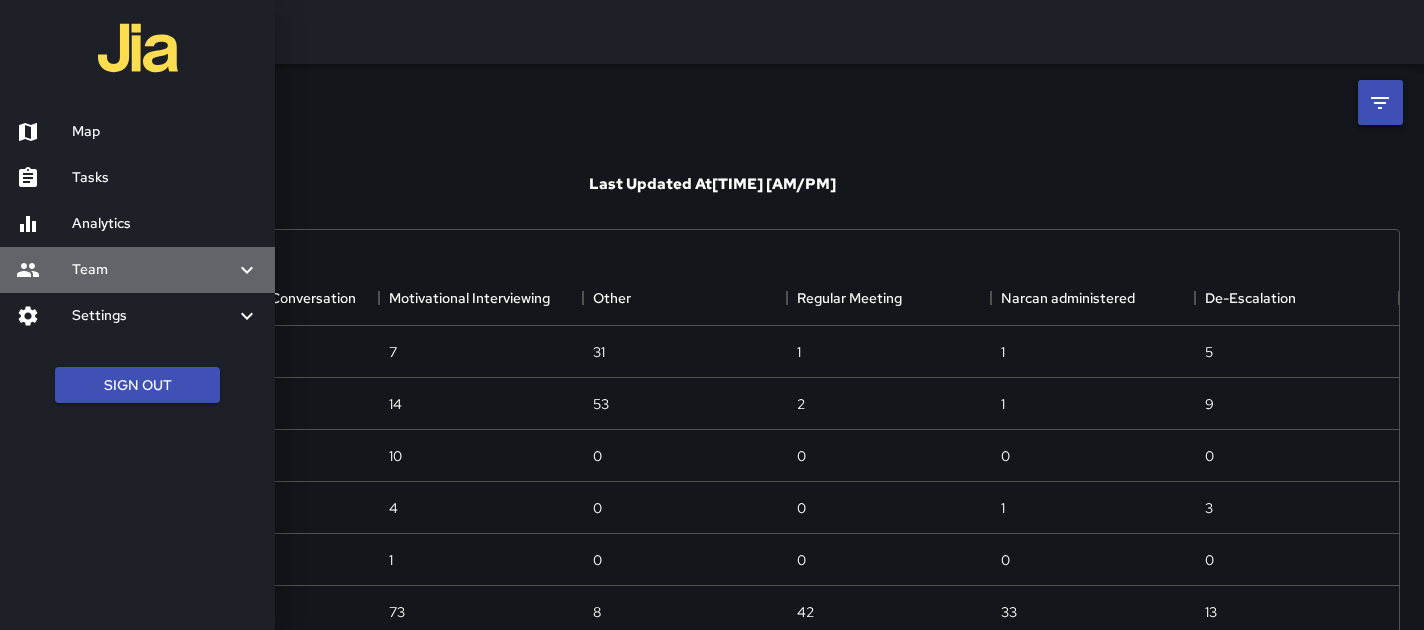 click on "Team" at bounding box center [137, 270] 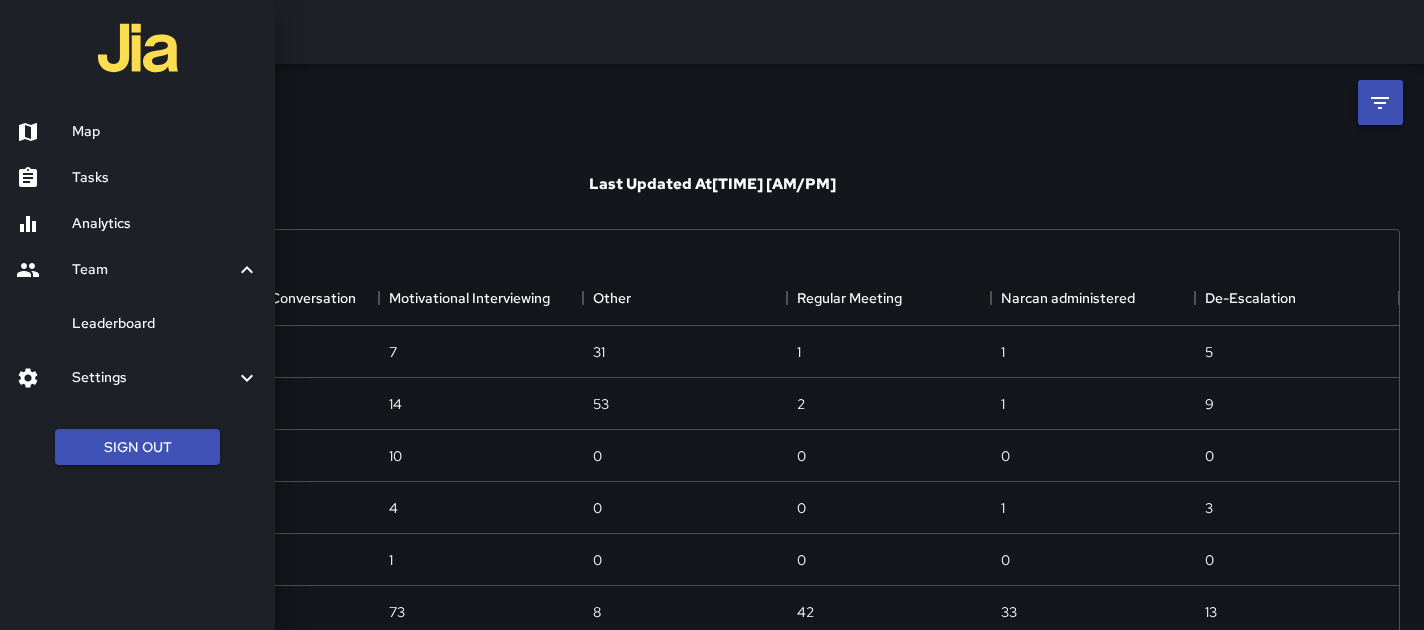 click on "Analytics" at bounding box center [165, 224] 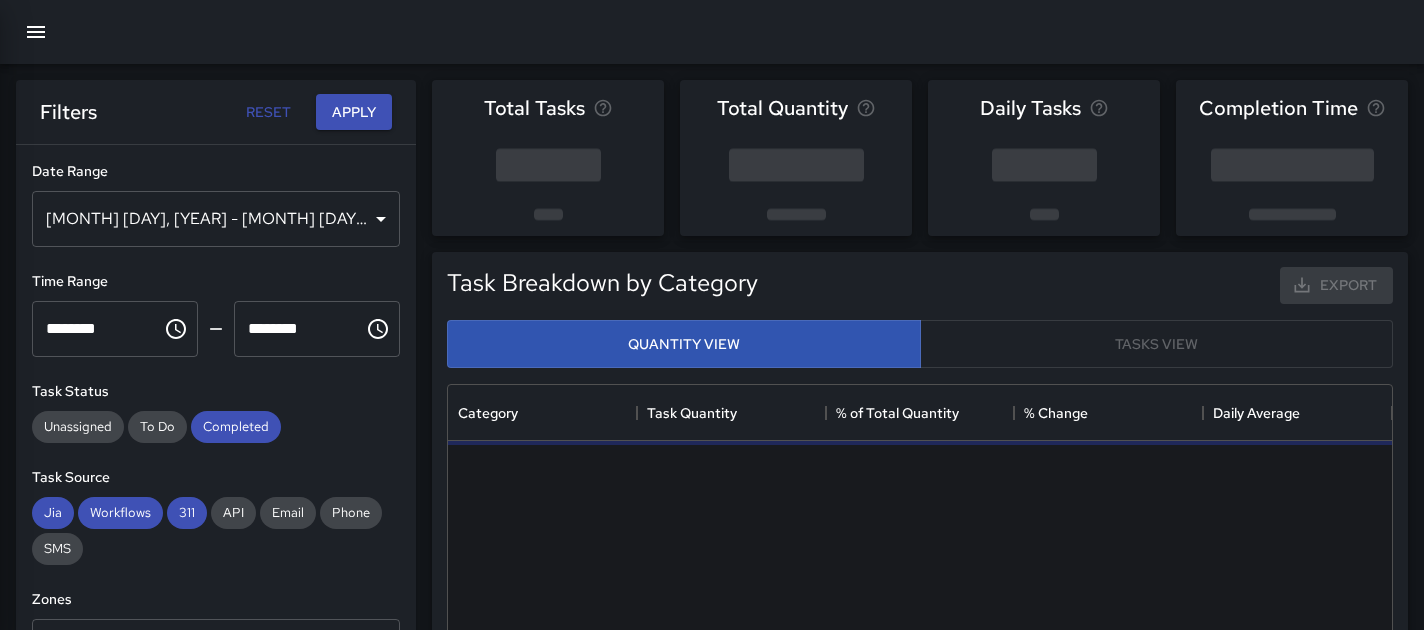 scroll, scrollTop: 1, scrollLeft: 1, axis: both 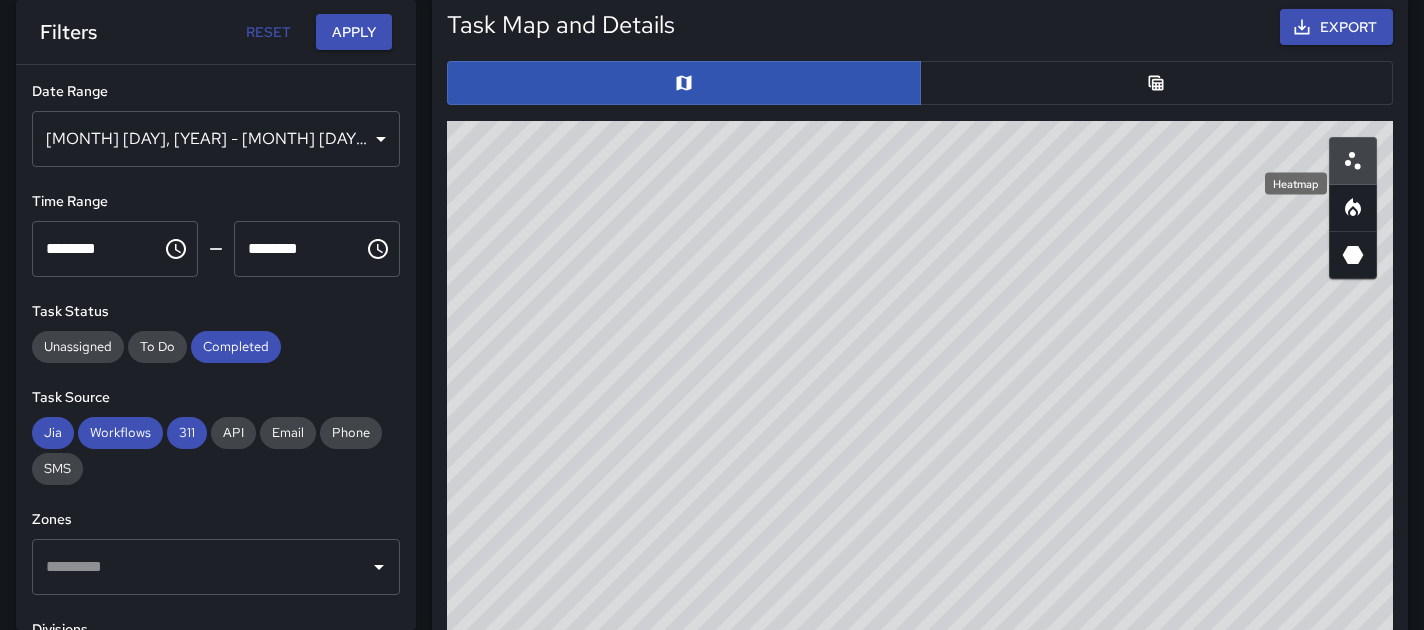 click 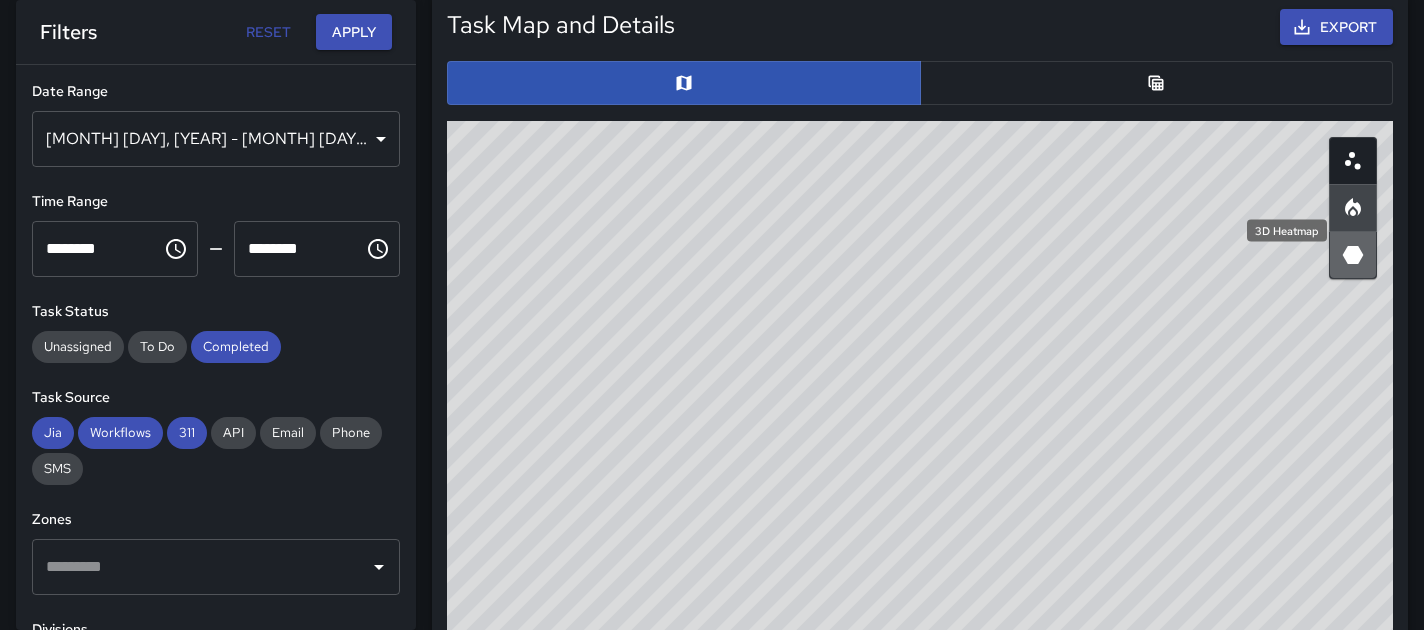 click 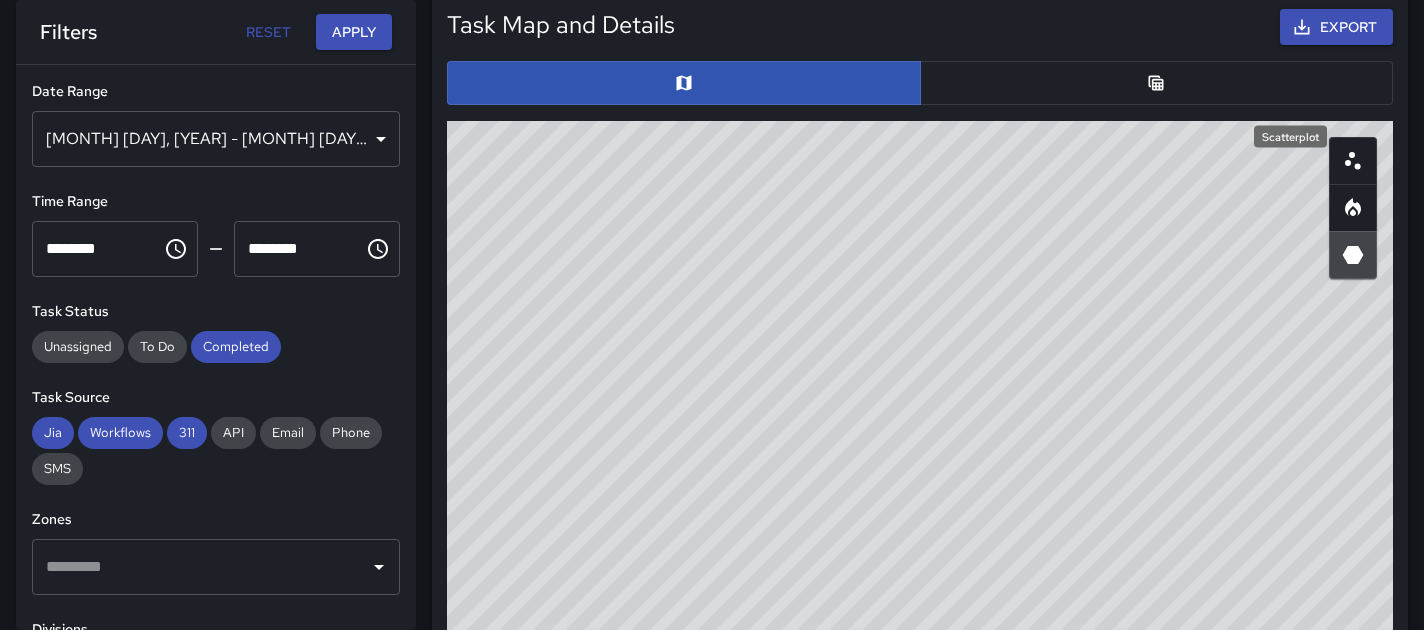 click 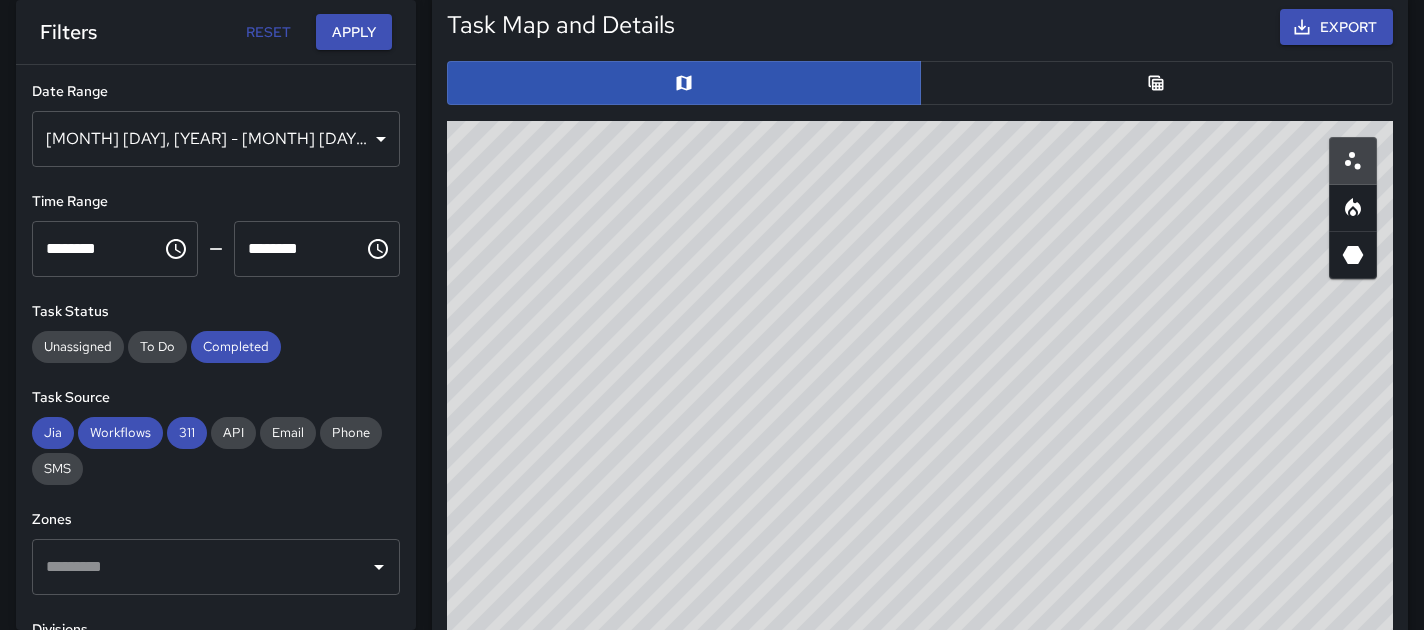 click at bounding box center [920, 83] 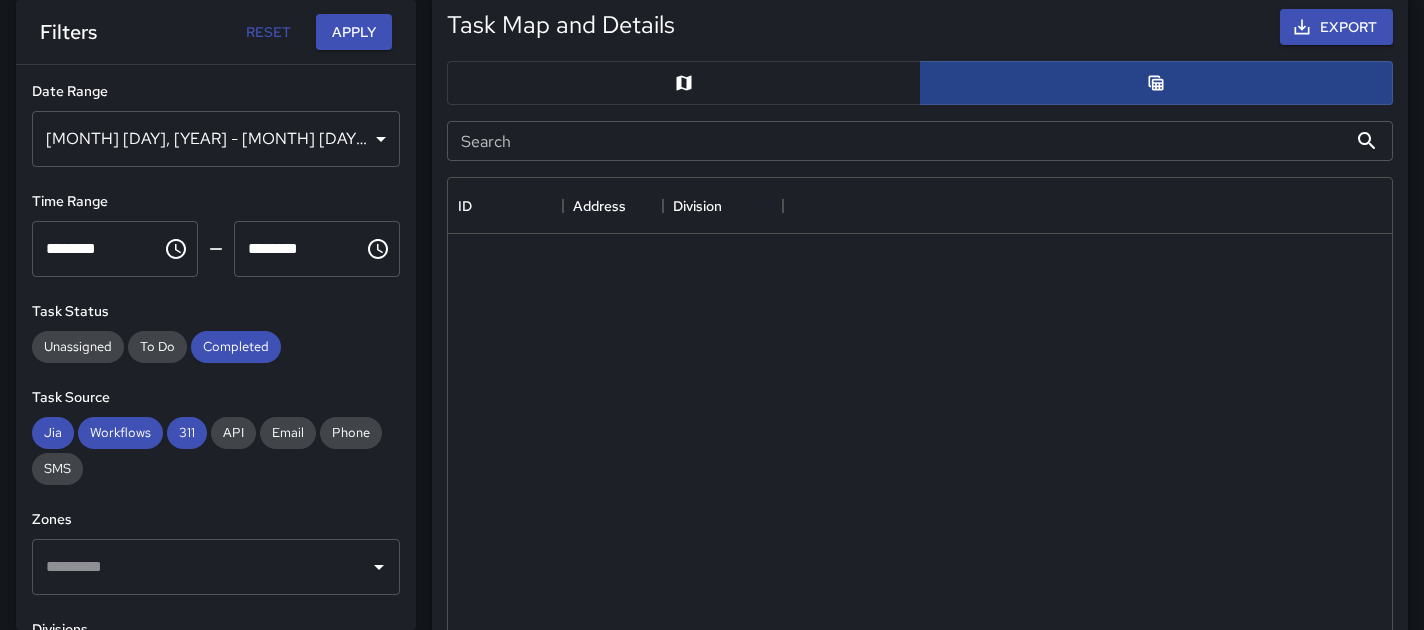 scroll, scrollTop: 745, scrollLeft: 944, axis: both 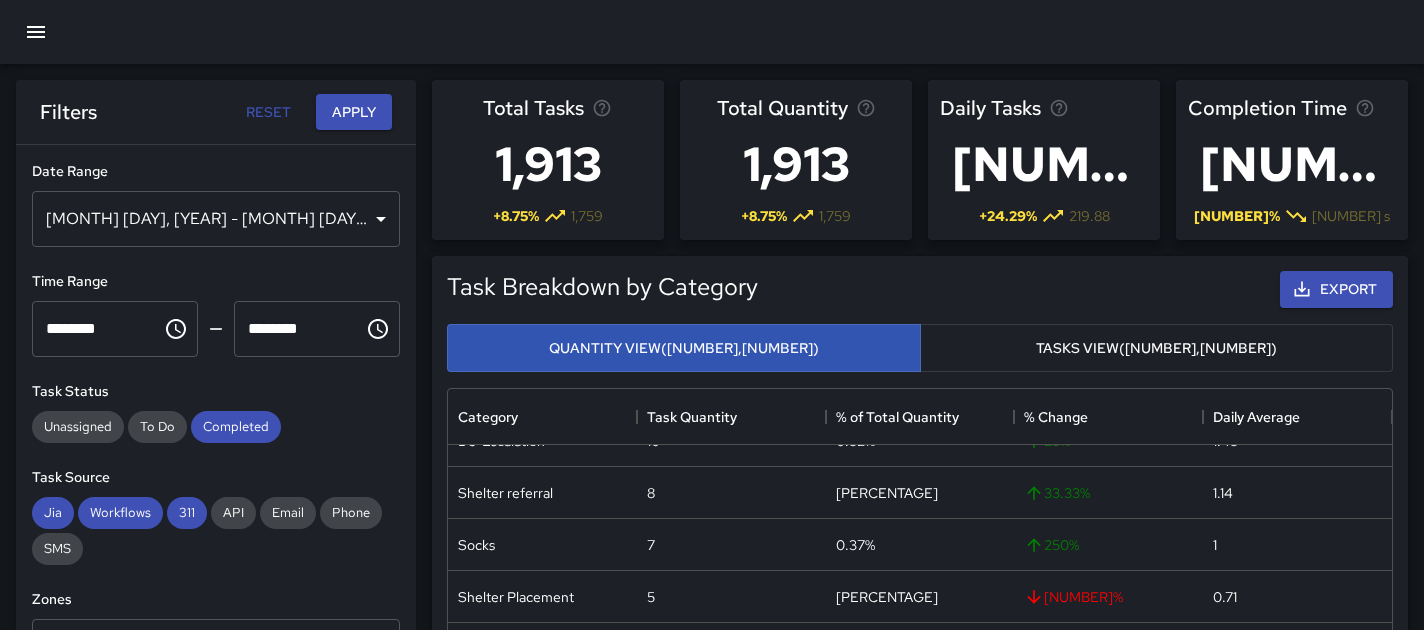 click at bounding box center [36, 32] 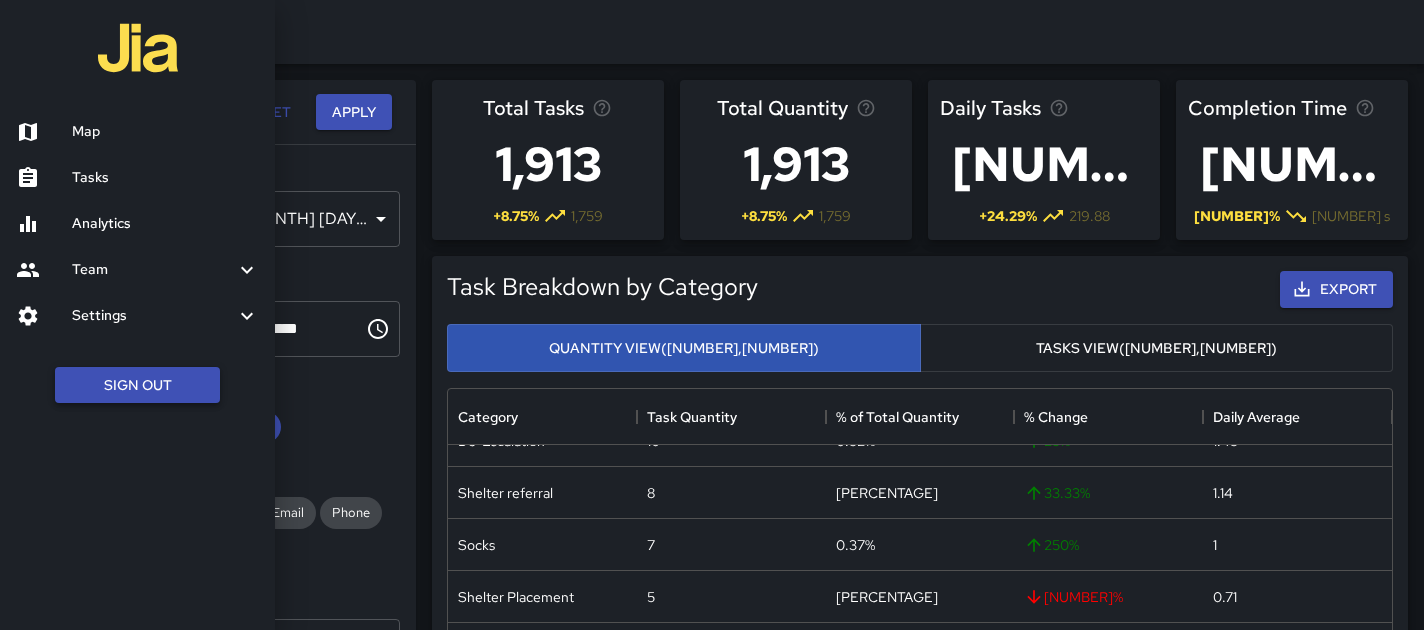 click on "Sign Out" at bounding box center (137, 385) 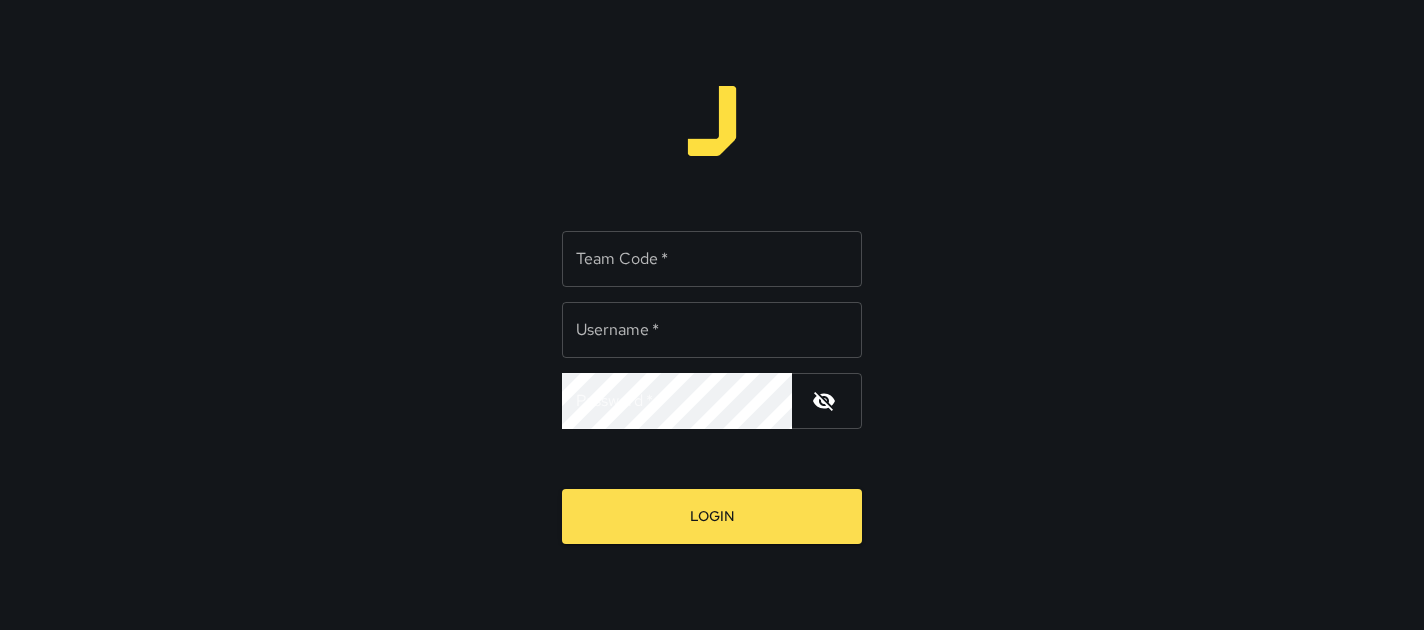 type on "*******" 